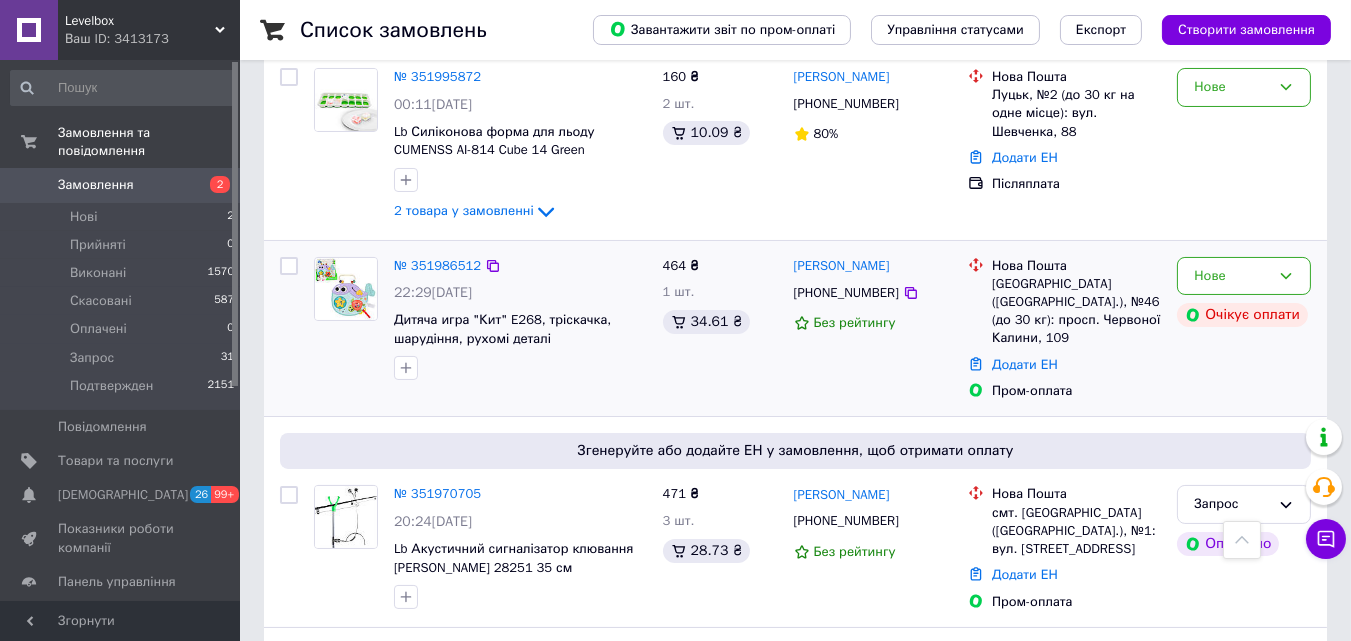 scroll, scrollTop: 322, scrollLeft: 0, axis: vertical 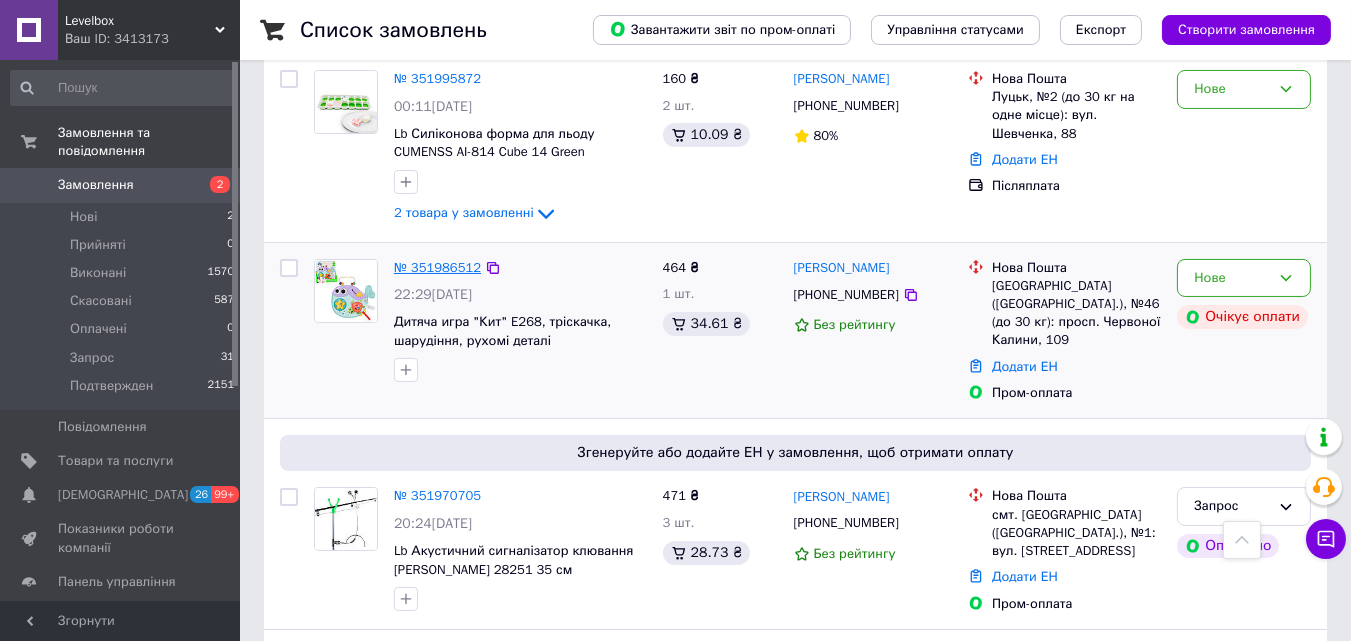 click on "№ 351986512" at bounding box center [437, 267] 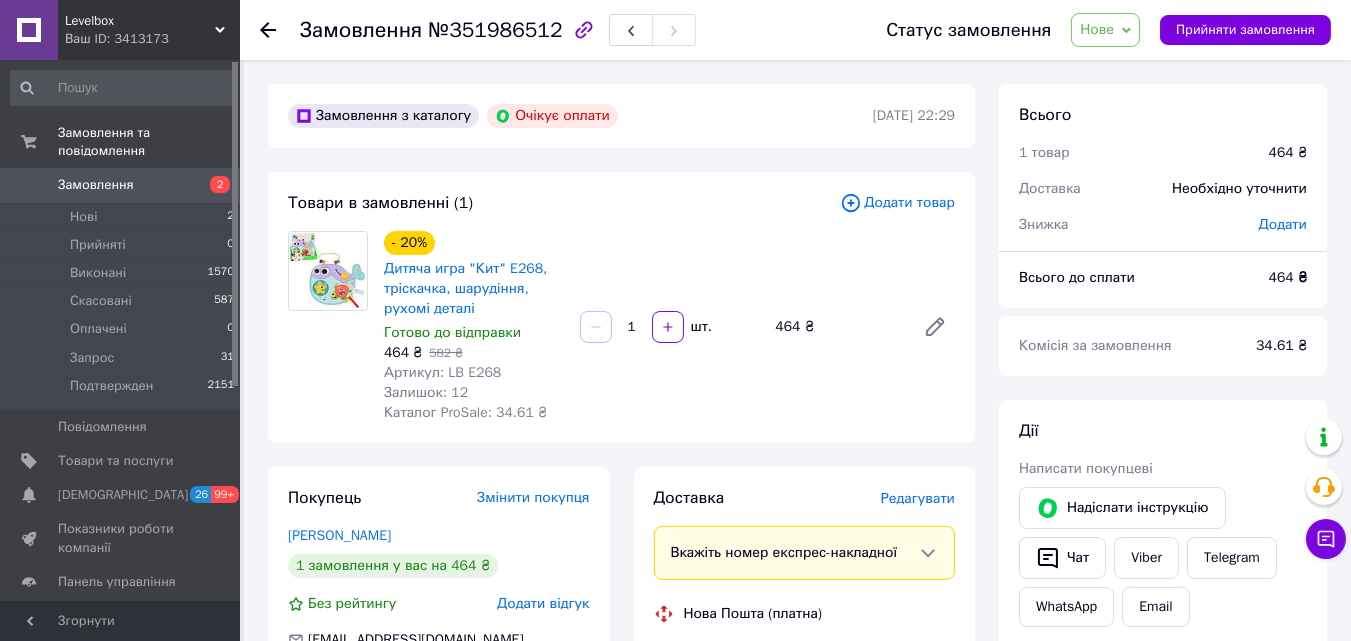 click on "Нове" at bounding box center (1105, 30) 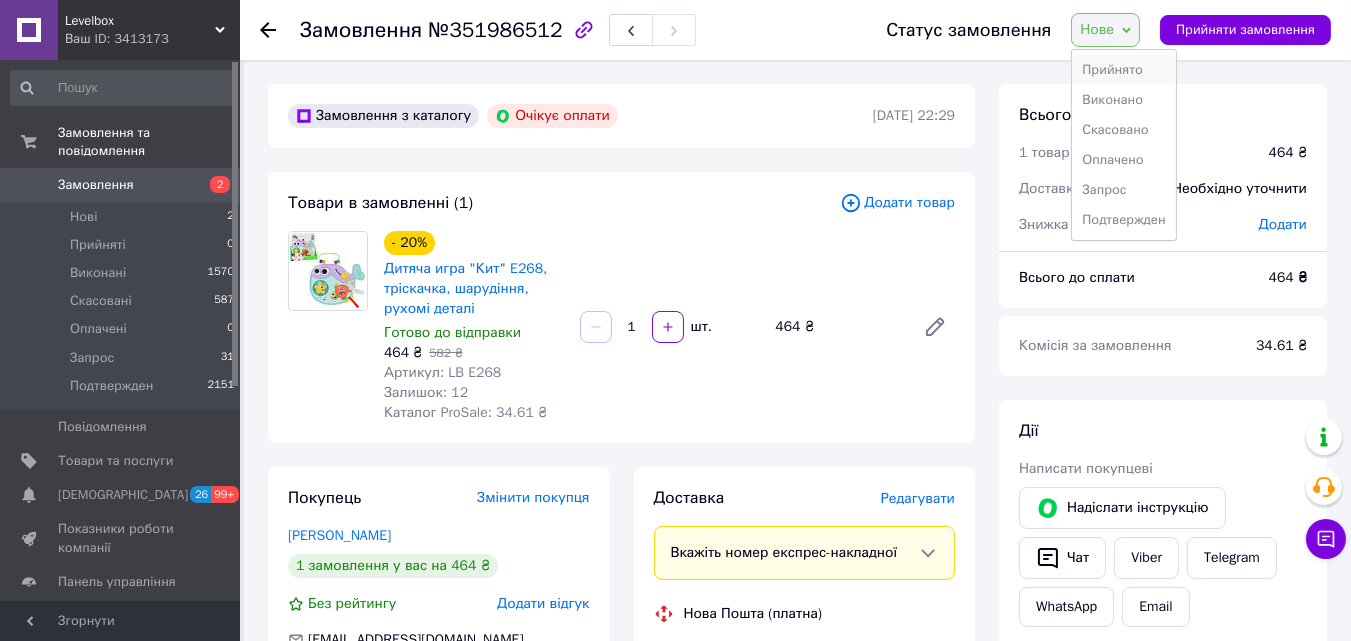 click on "Прийнято" at bounding box center (1123, 70) 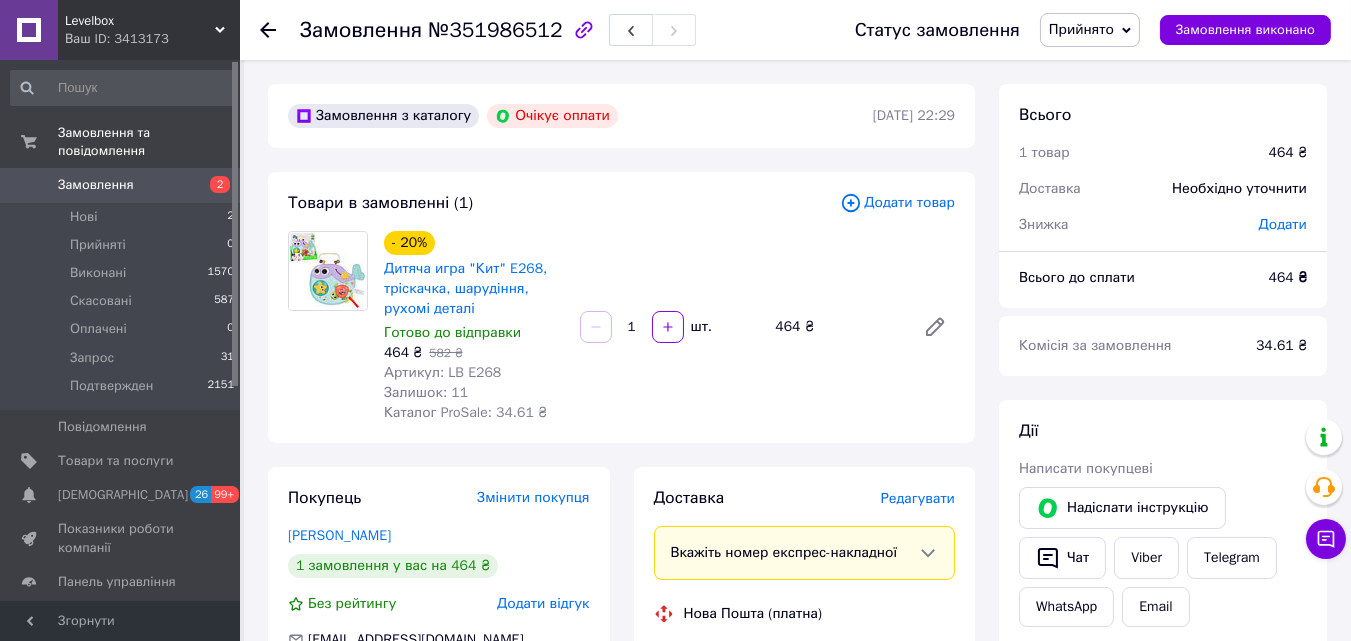 click on "Замовлення" at bounding box center [121, 185] 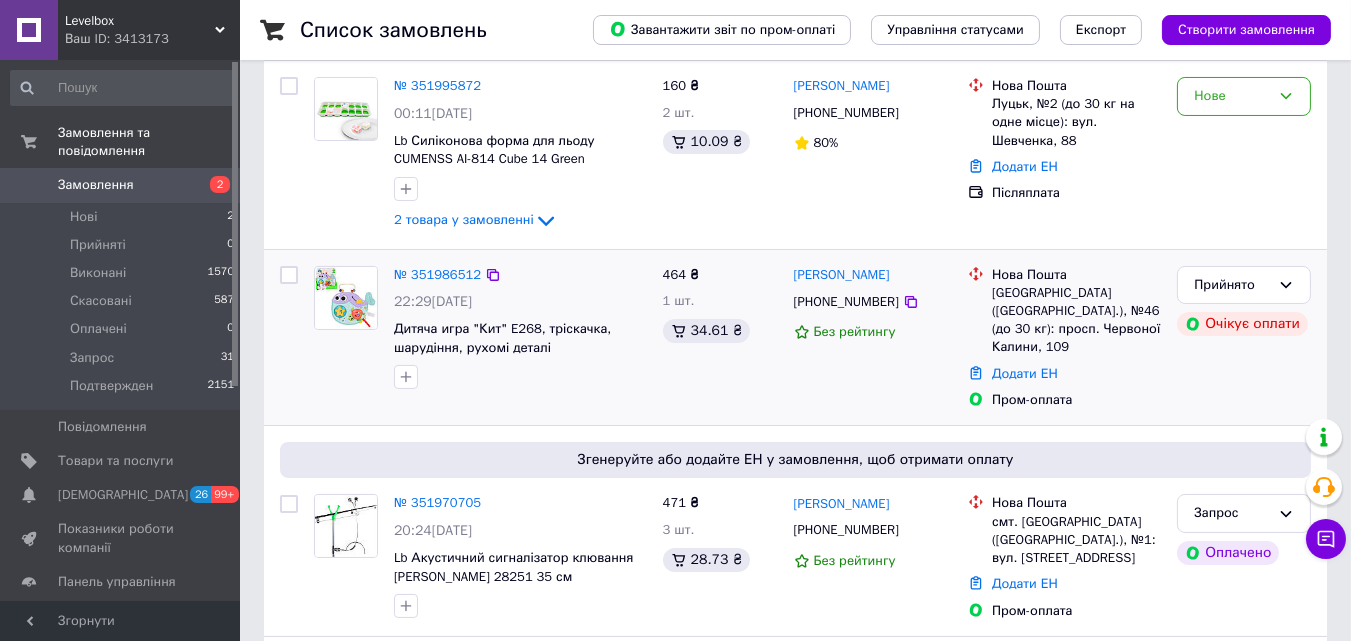 scroll, scrollTop: 182, scrollLeft: 0, axis: vertical 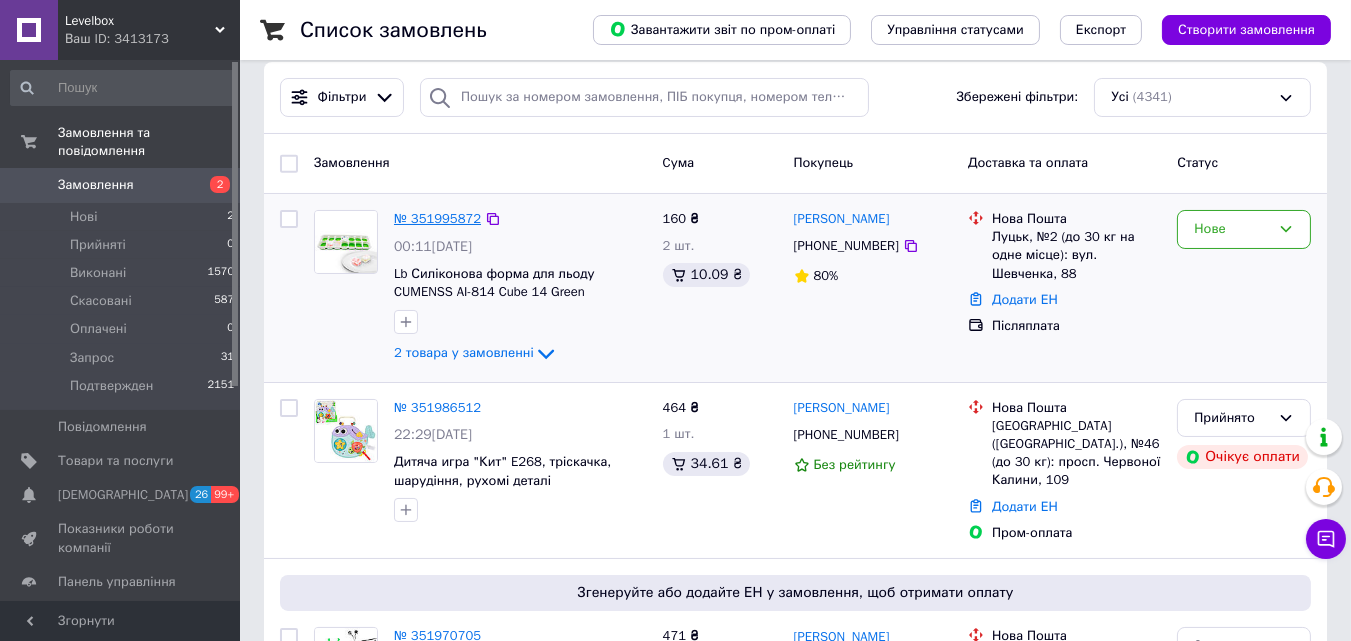 click on "№ 351995872" at bounding box center [437, 218] 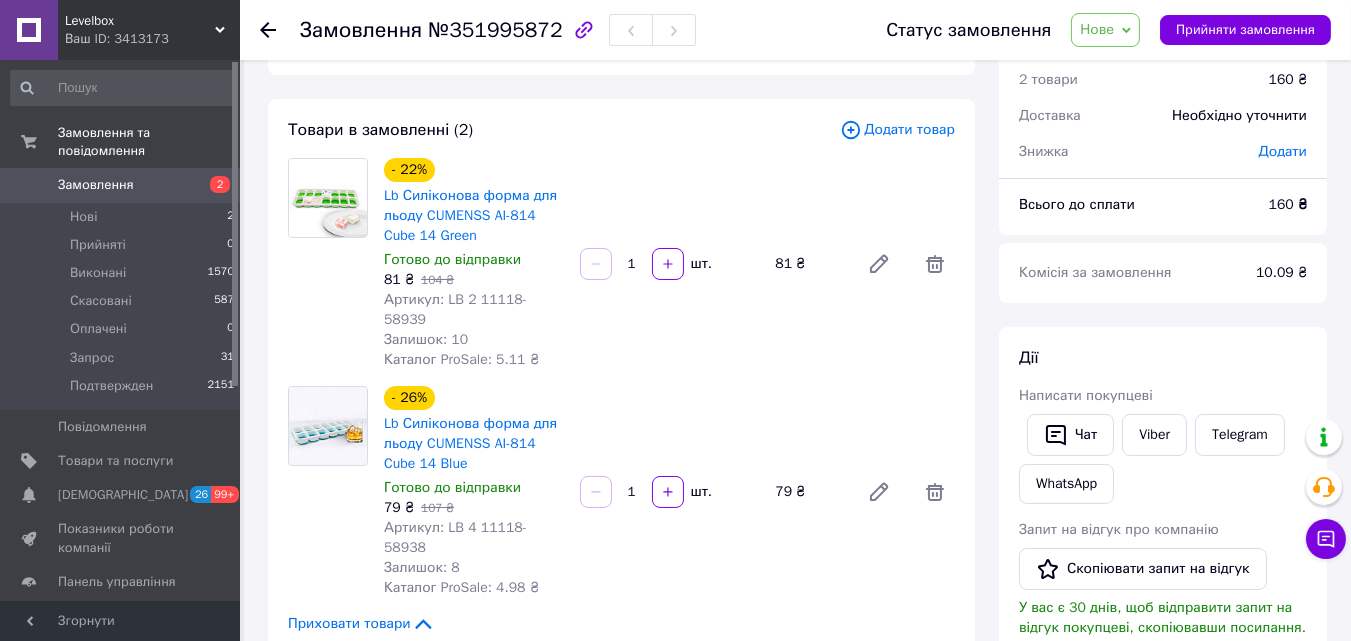 scroll, scrollTop: 64, scrollLeft: 0, axis: vertical 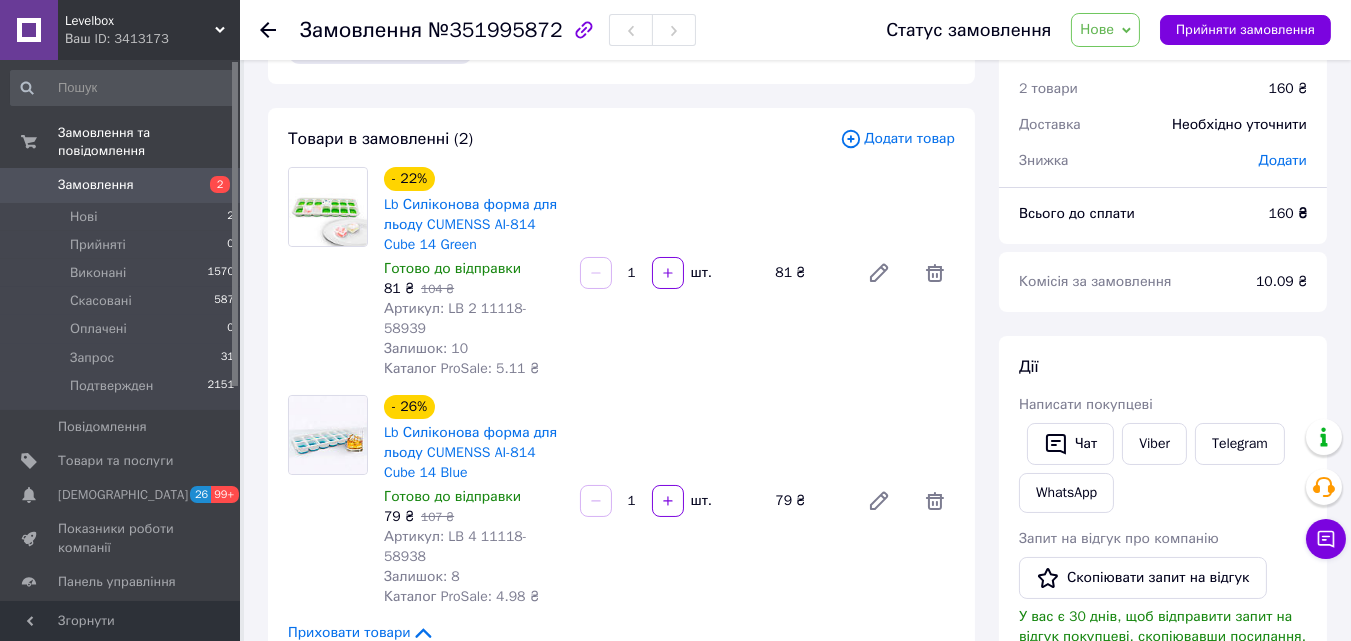 click on "Нове" at bounding box center [1097, 29] 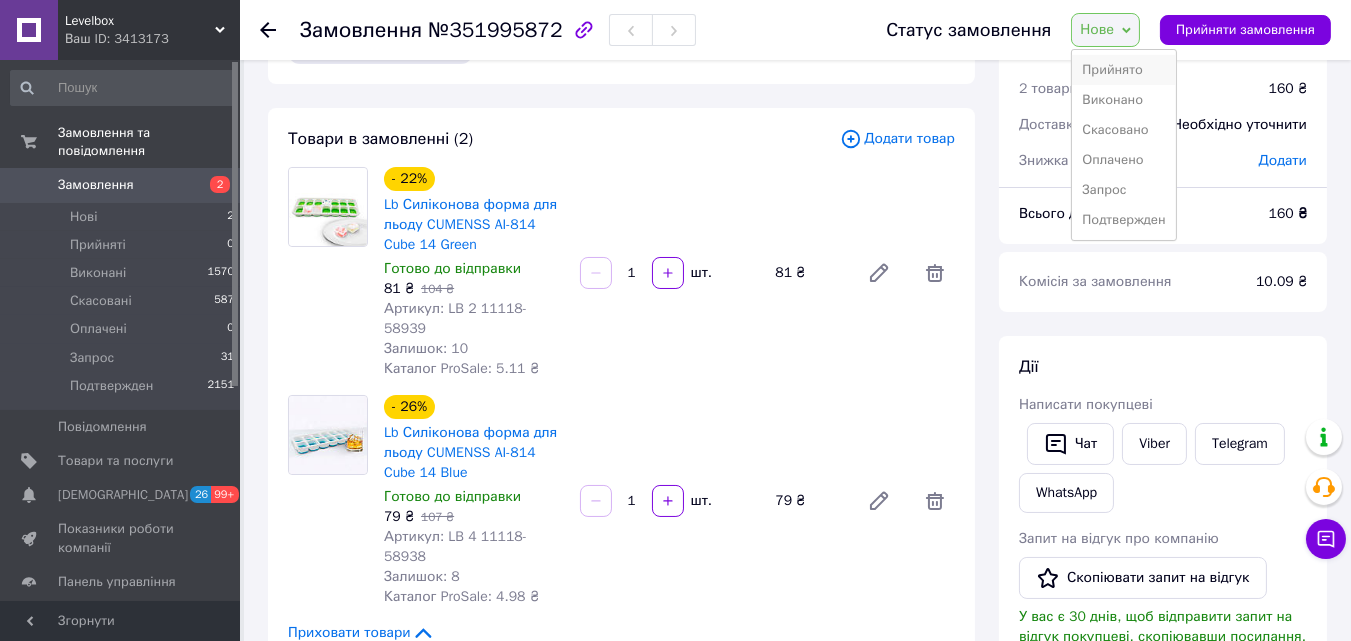 click on "Прийнято" at bounding box center (1123, 70) 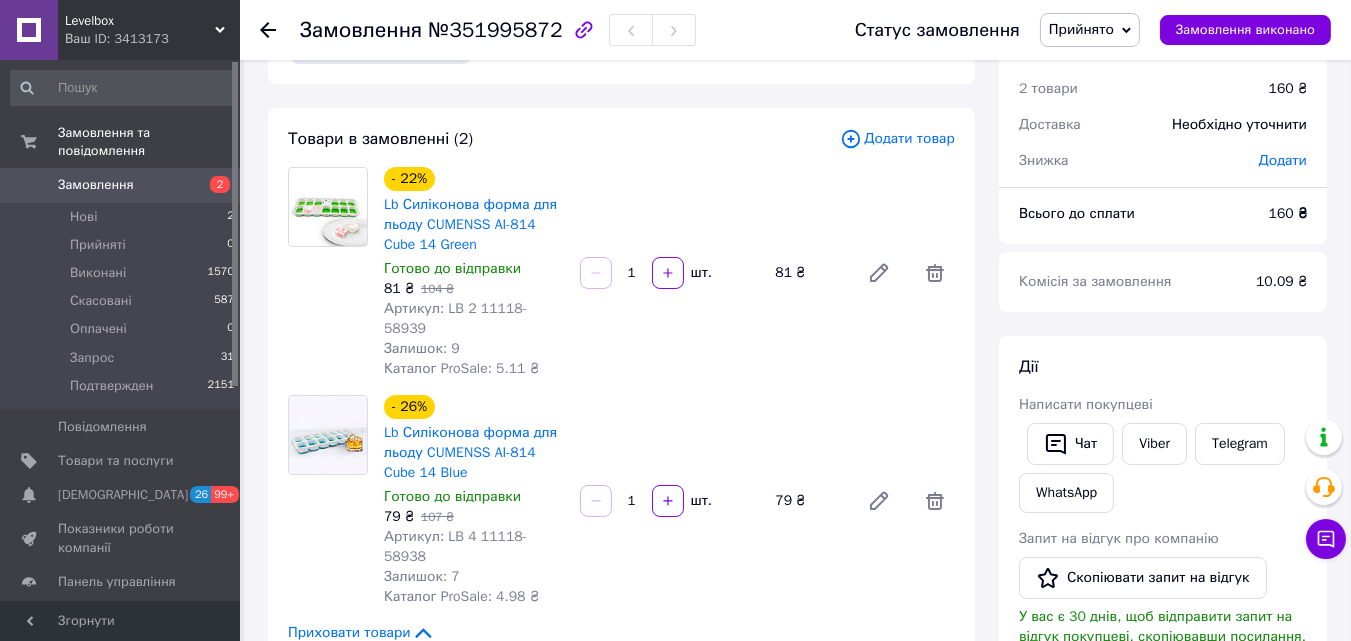 click on "Замовлення 2" at bounding box center [123, 185] 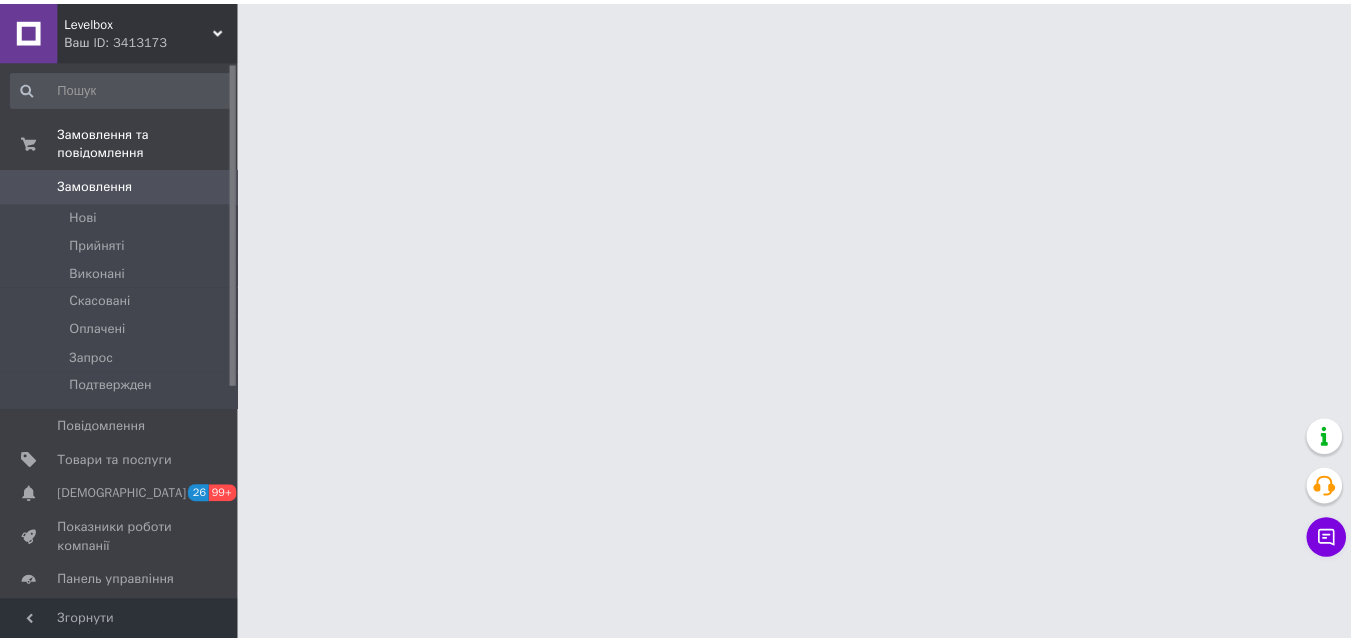 scroll, scrollTop: 0, scrollLeft: 0, axis: both 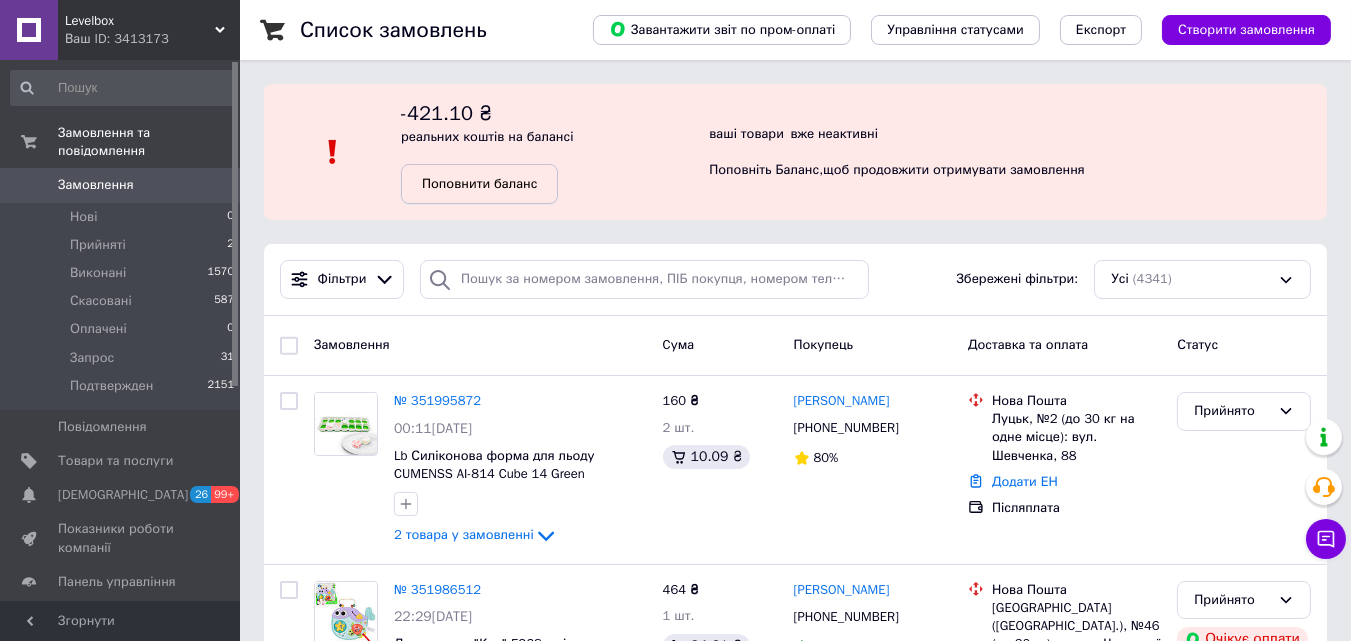 click on "Поповнити баланс" at bounding box center [479, 183] 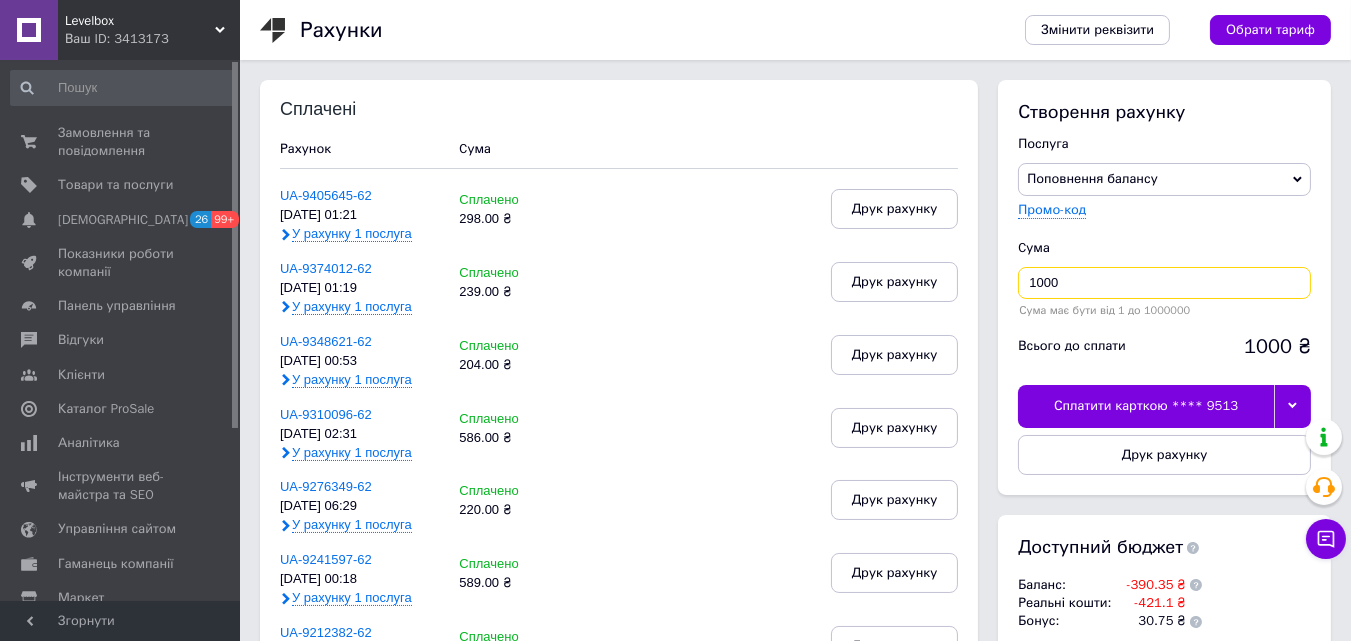 drag, startPoint x: 1076, startPoint y: 282, endPoint x: 993, endPoint y: 287, distance: 83.15047 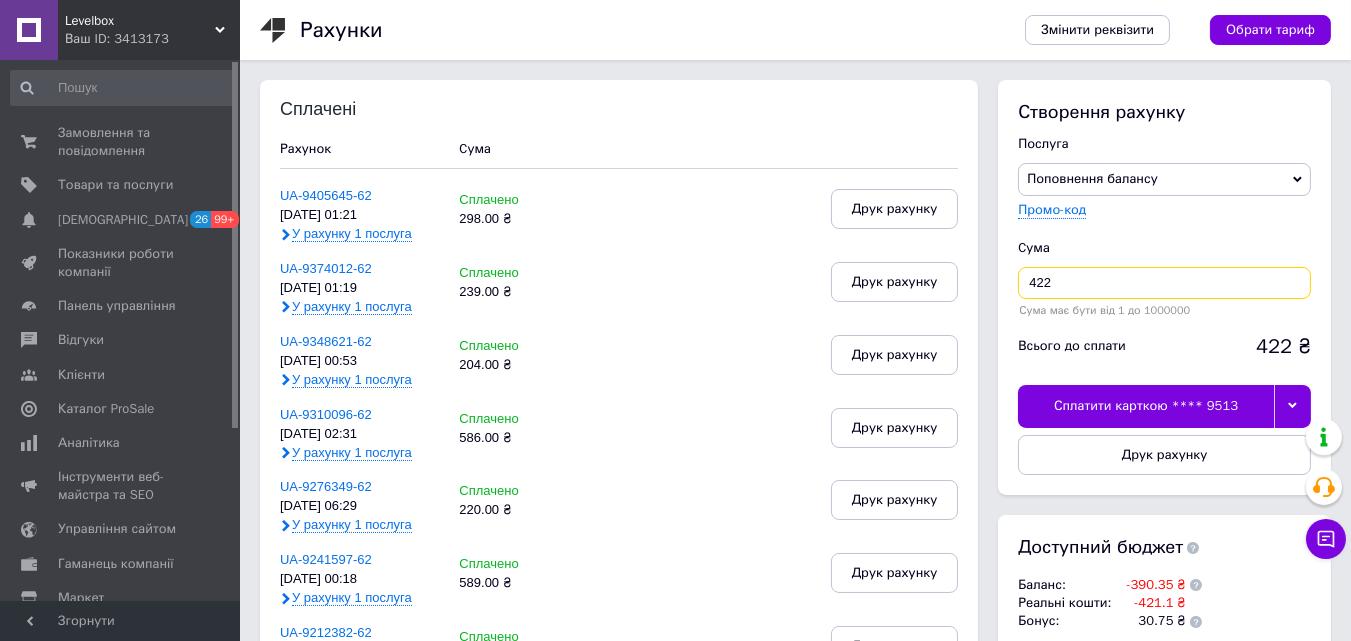 type on "422" 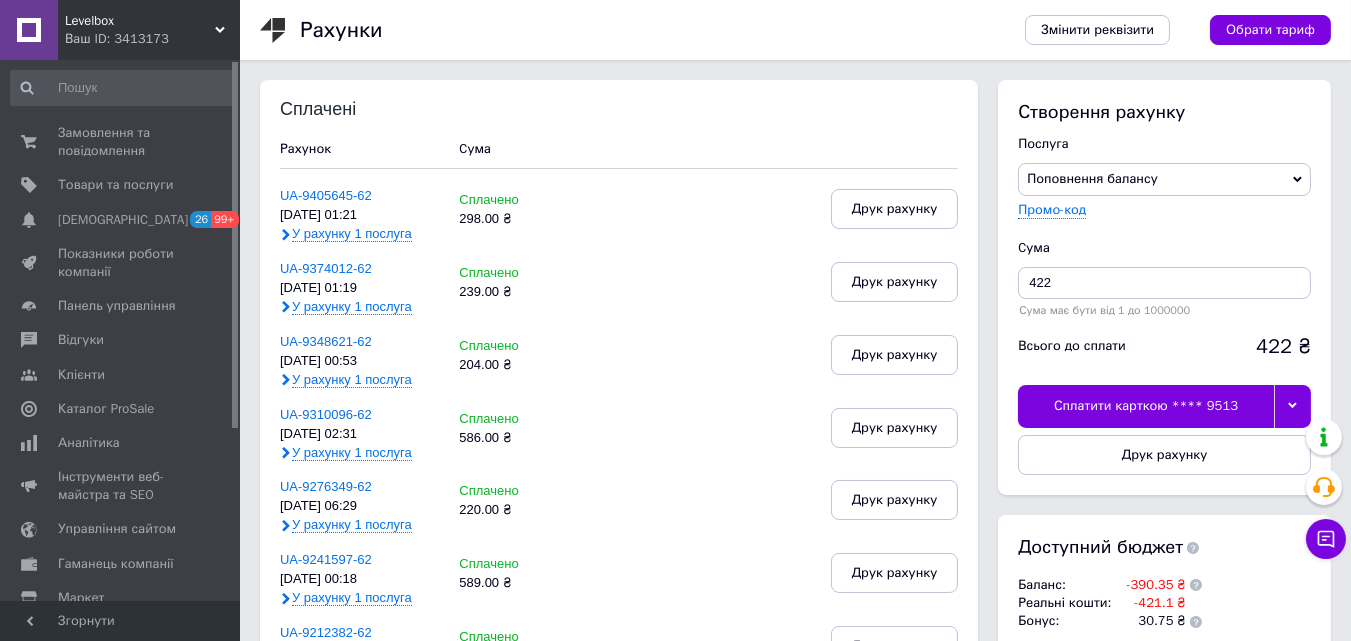 click at bounding box center (1292, 406) 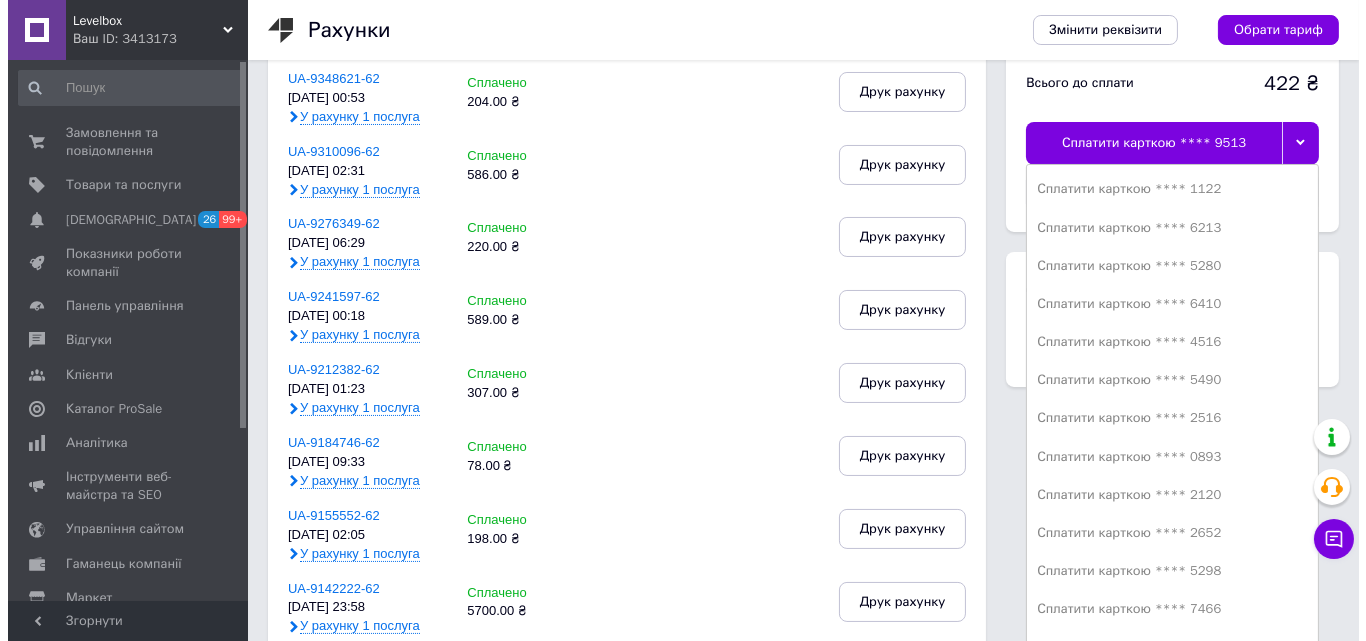 scroll, scrollTop: 263, scrollLeft: 0, axis: vertical 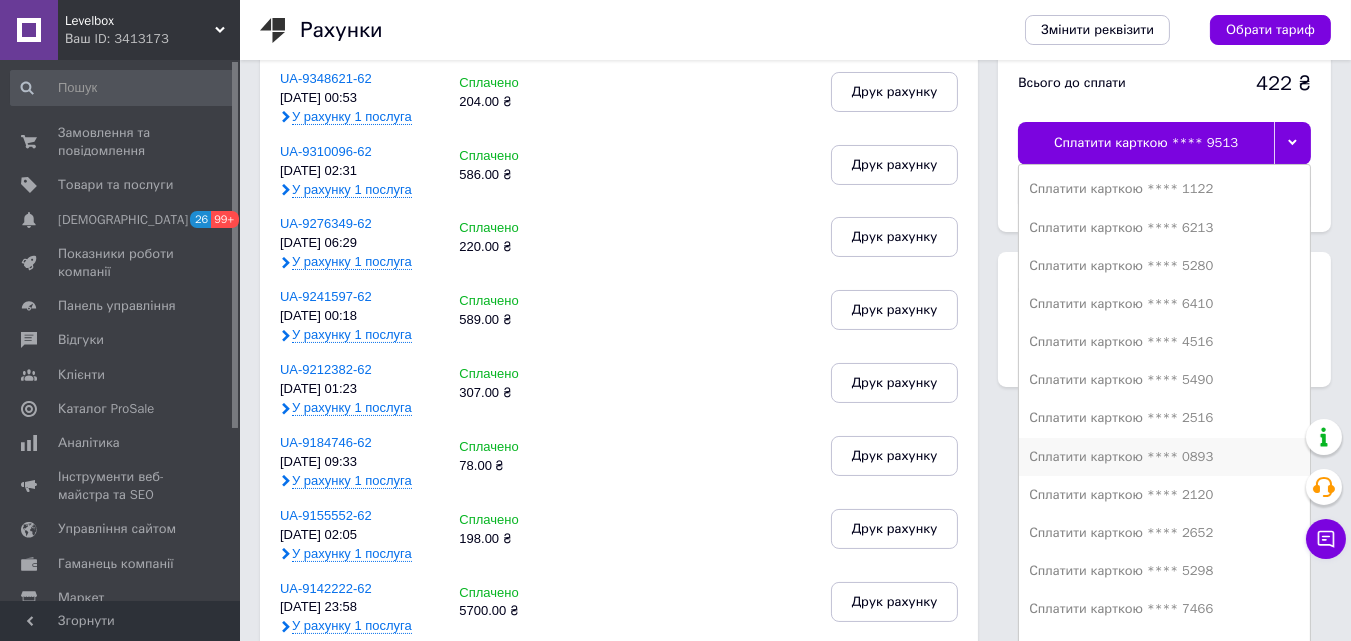click on "Сплатити карткою  **** 0893" at bounding box center (1164, 457) 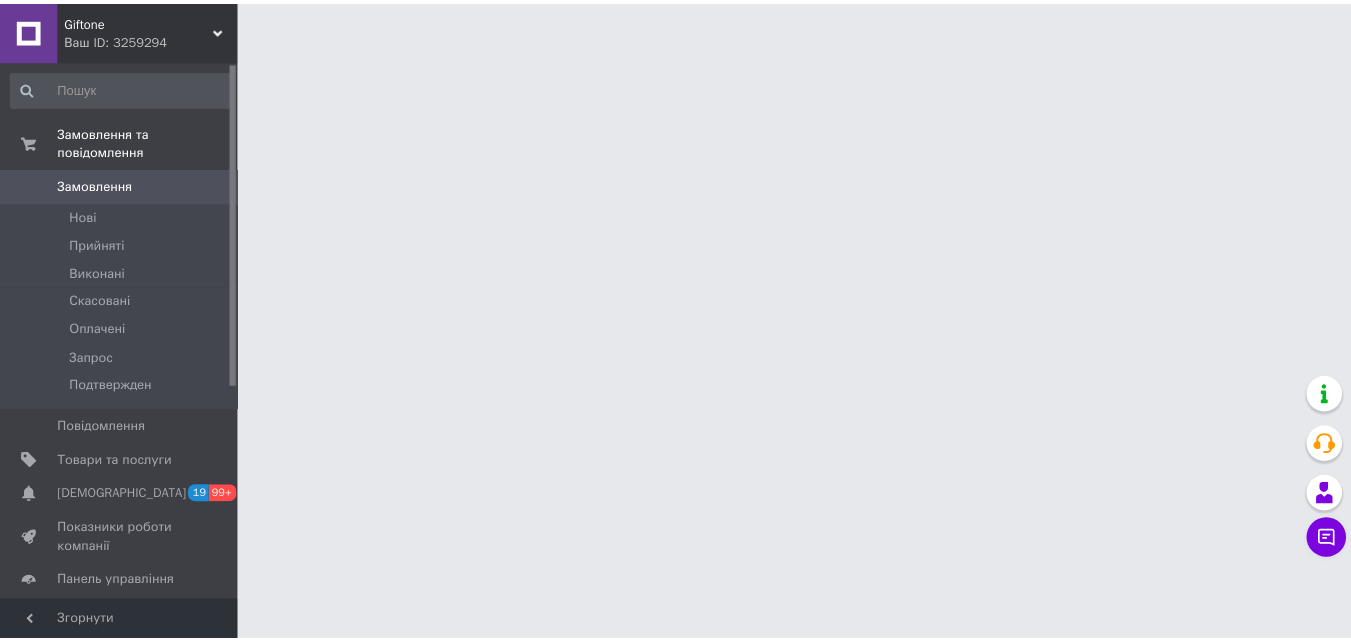 scroll, scrollTop: 0, scrollLeft: 0, axis: both 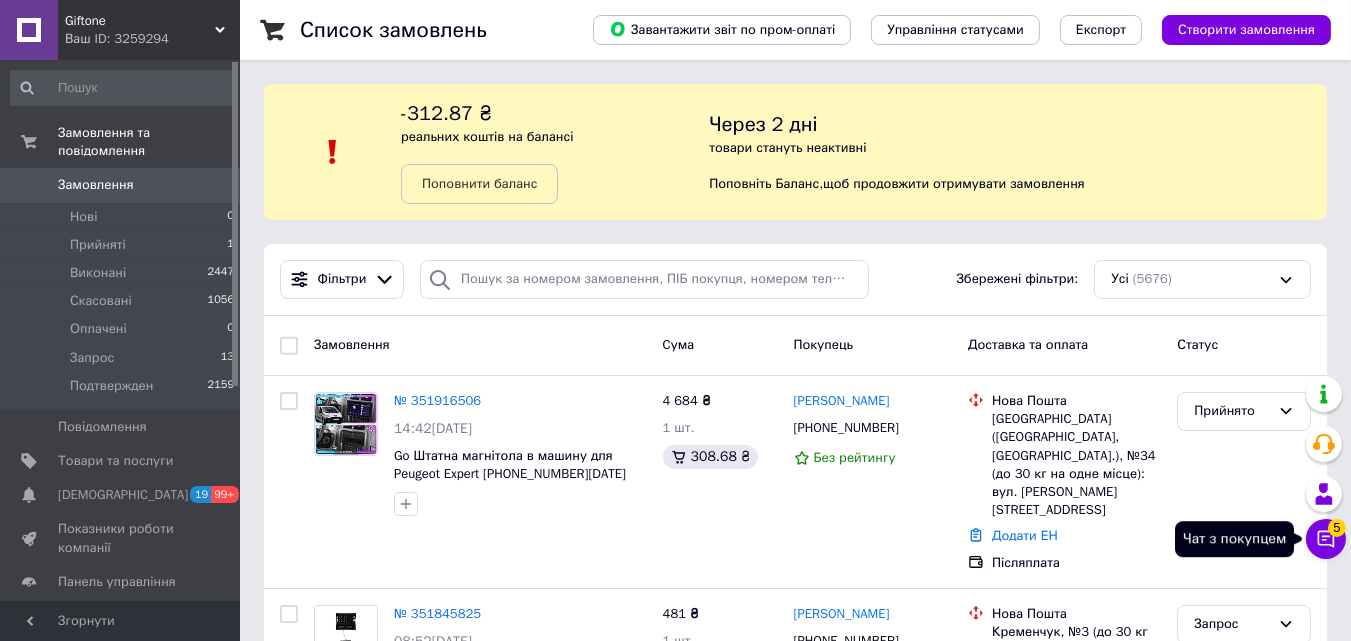 click on "Чат з покупцем 5" at bounding box center (1326, 539) 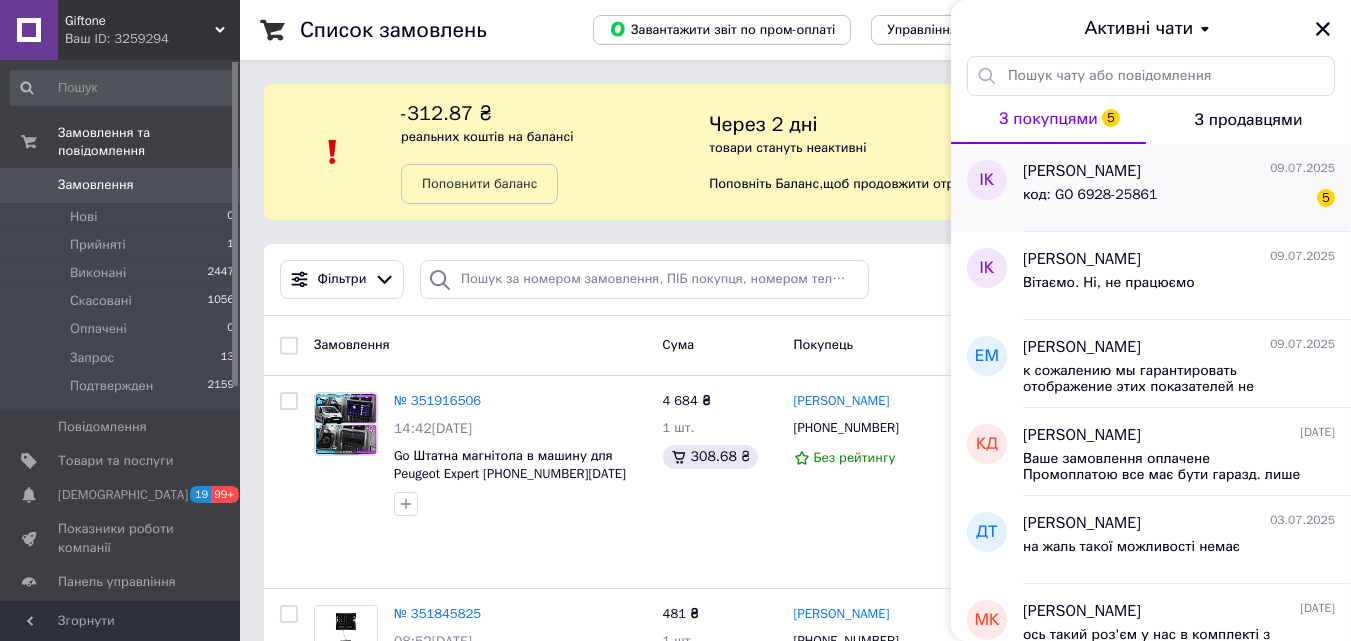 click on "код: GO 6928-25861 5" at bounding box center [1179, 199] 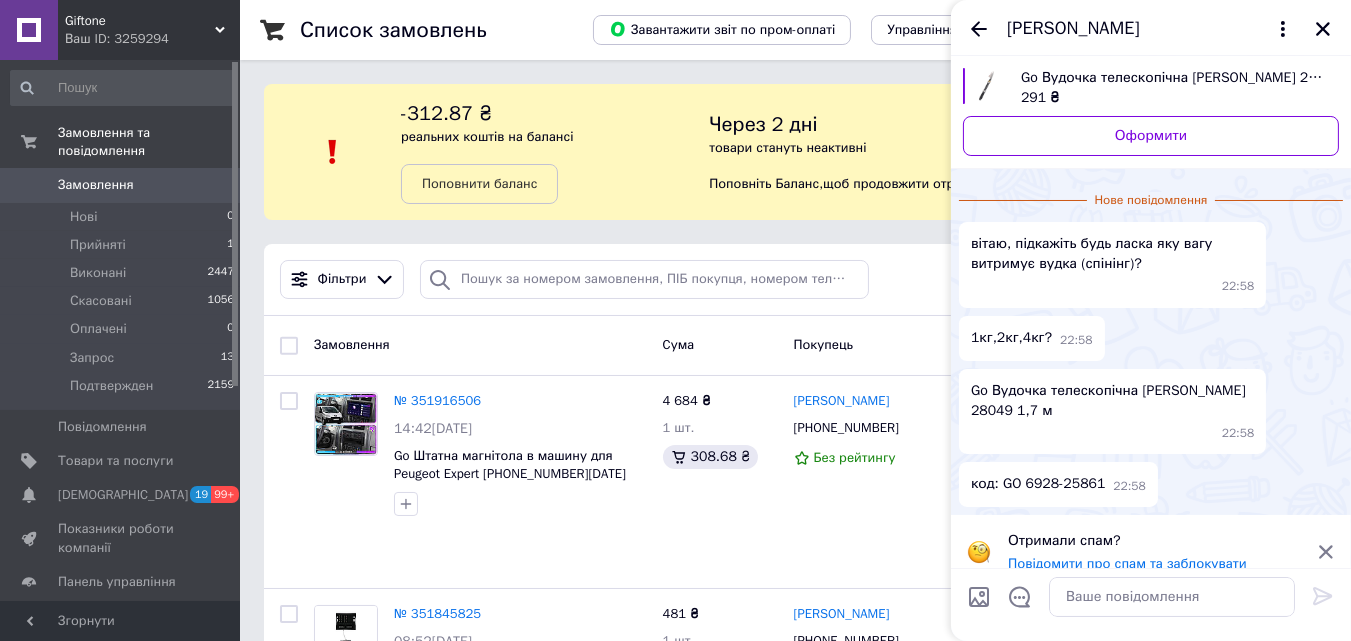 scroll, scrollTop: 0, scrollLeft: 0, axis: both 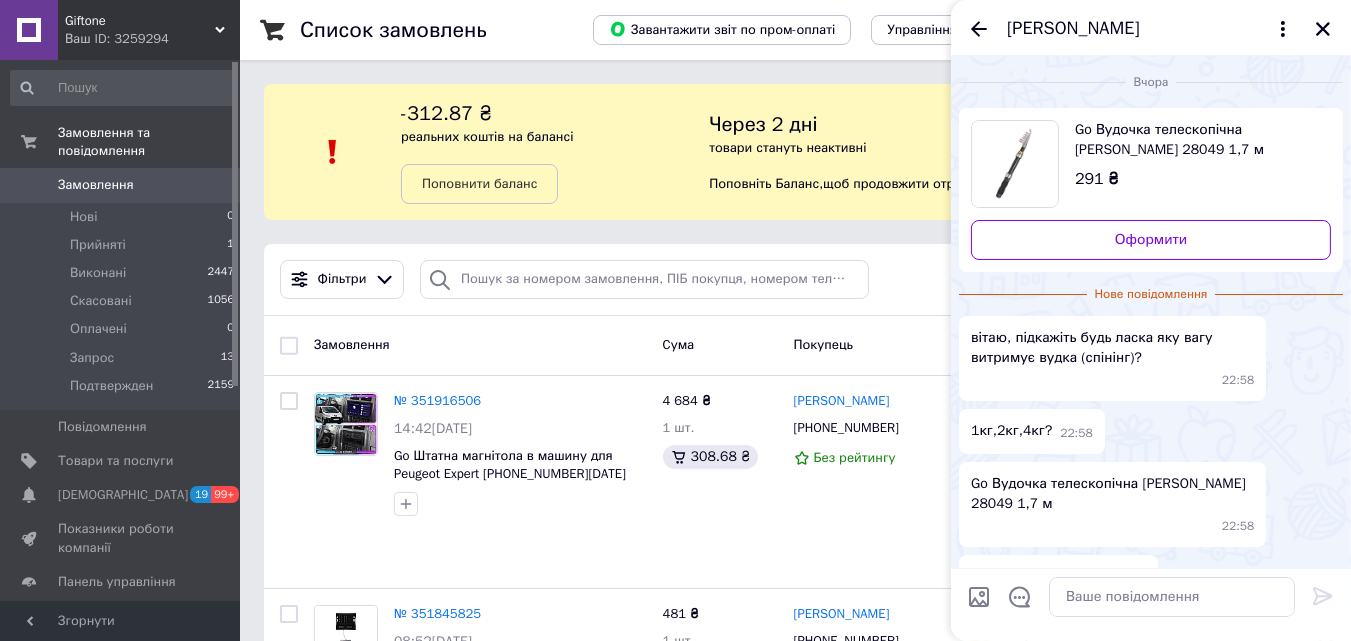 click on "291 ₴" at bounding box center (1195, 179) 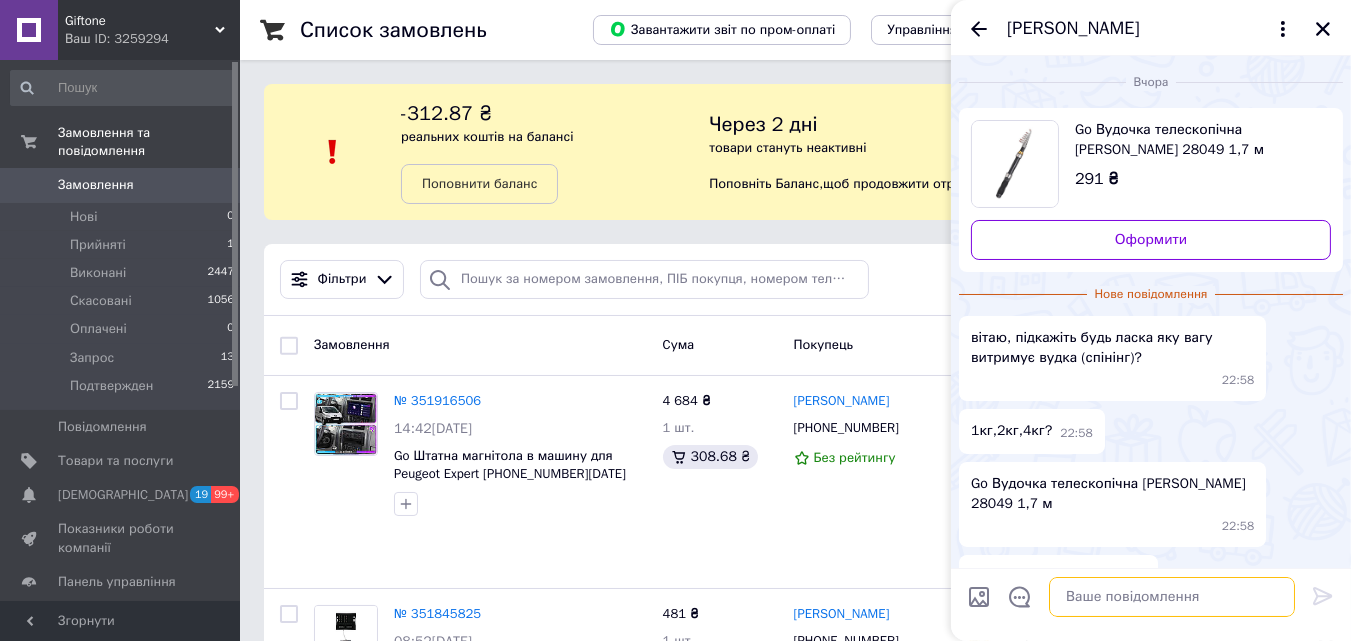 click at bounding box center [1172, 597] 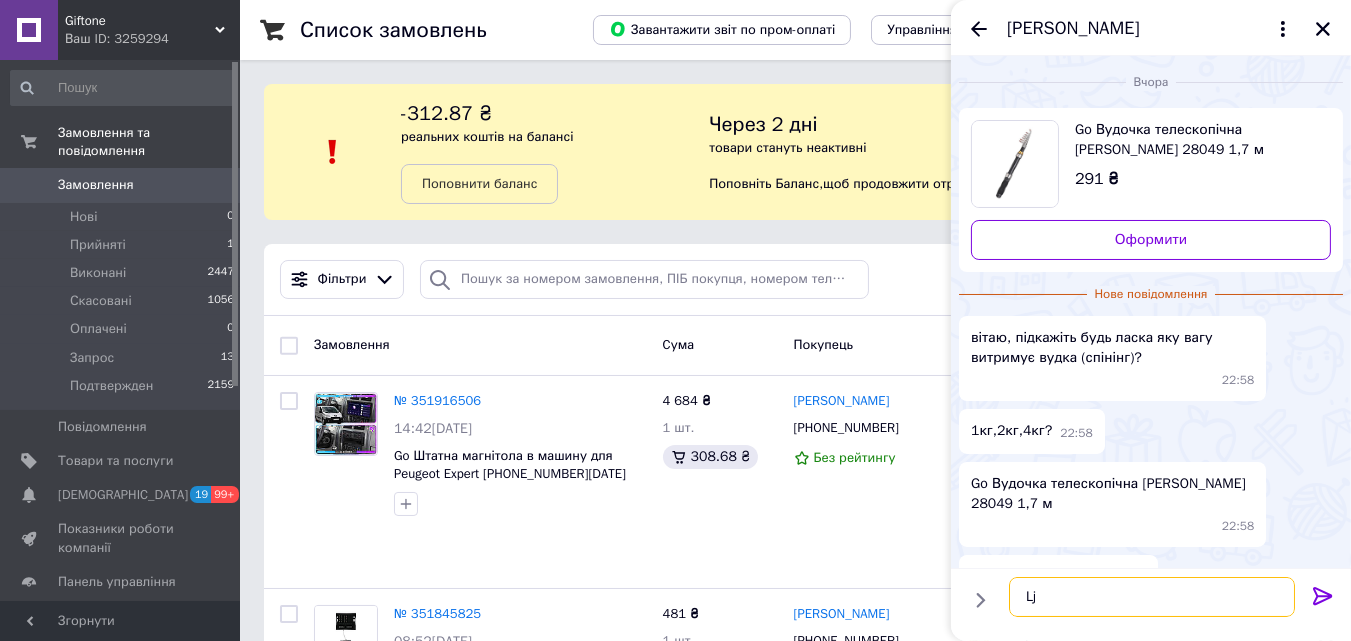 type on "L" 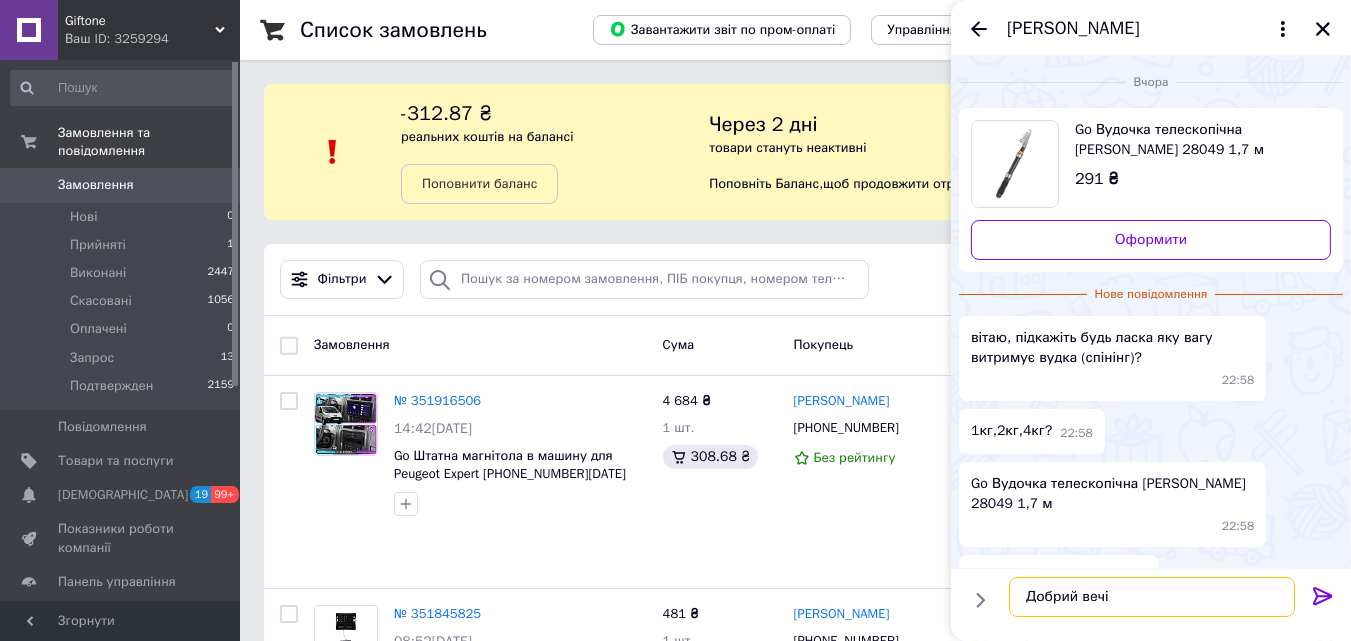 type on "Добрий вечір" 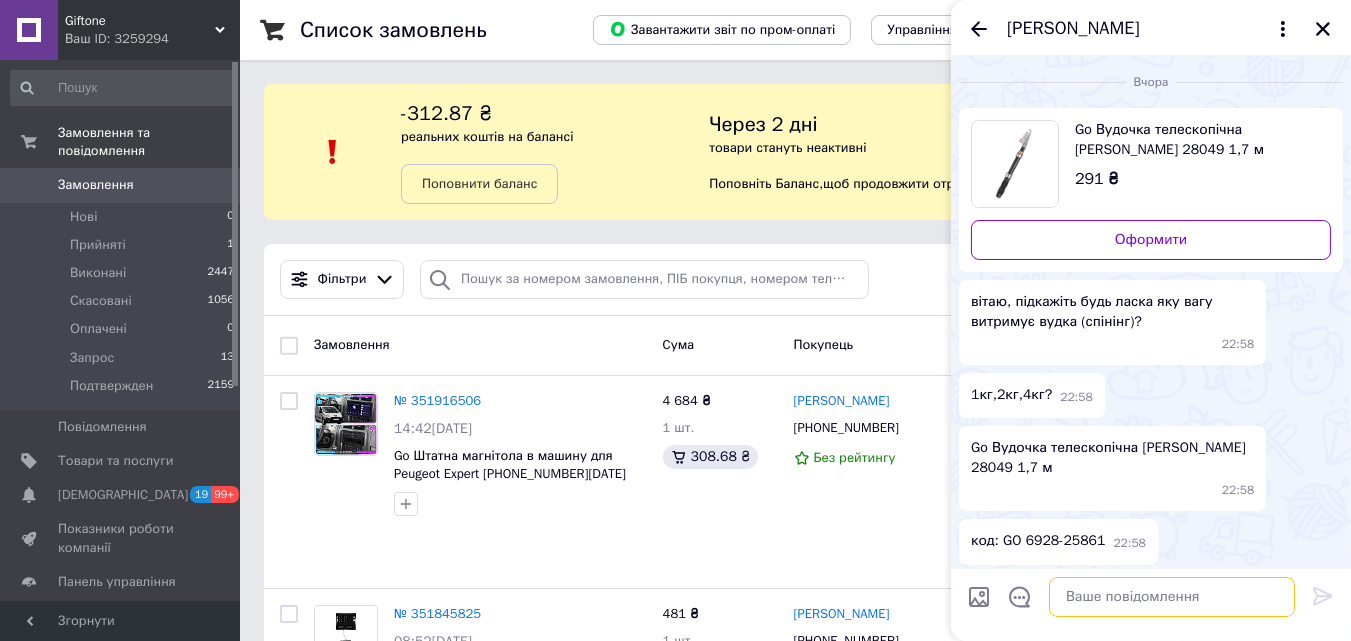 scroll, scrollTop: 88, scrollLeft: 0, axis: vertical 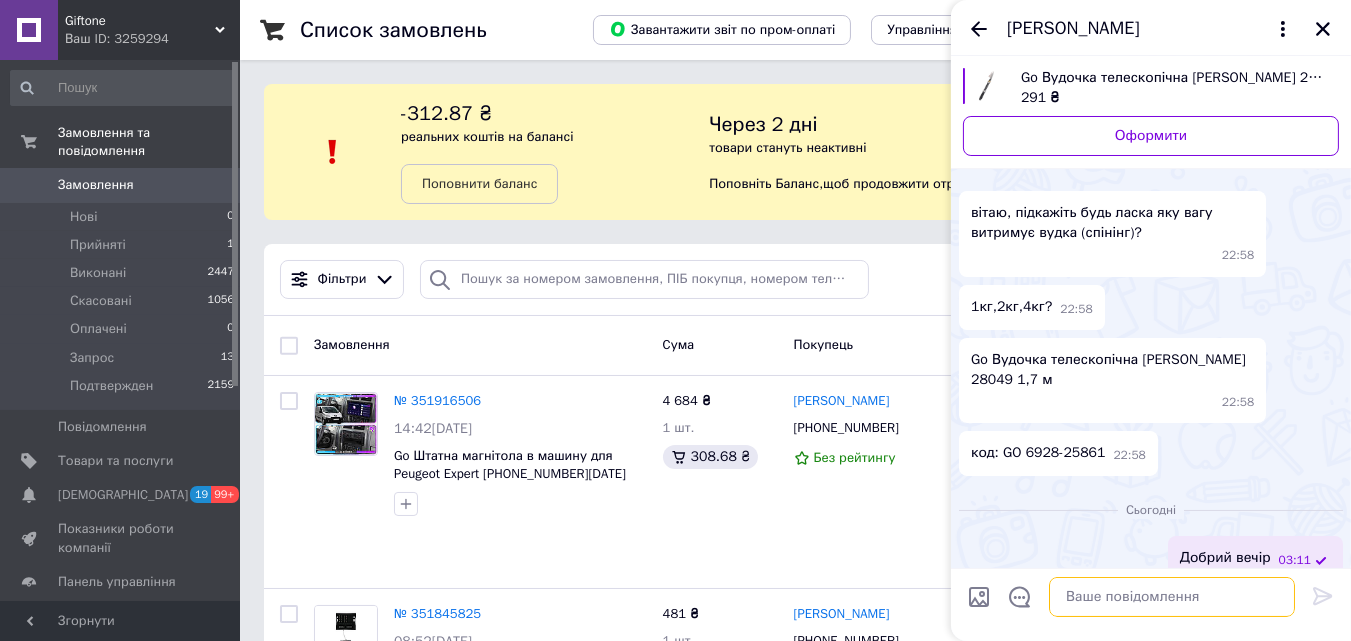 paste on "Вага
127 г" 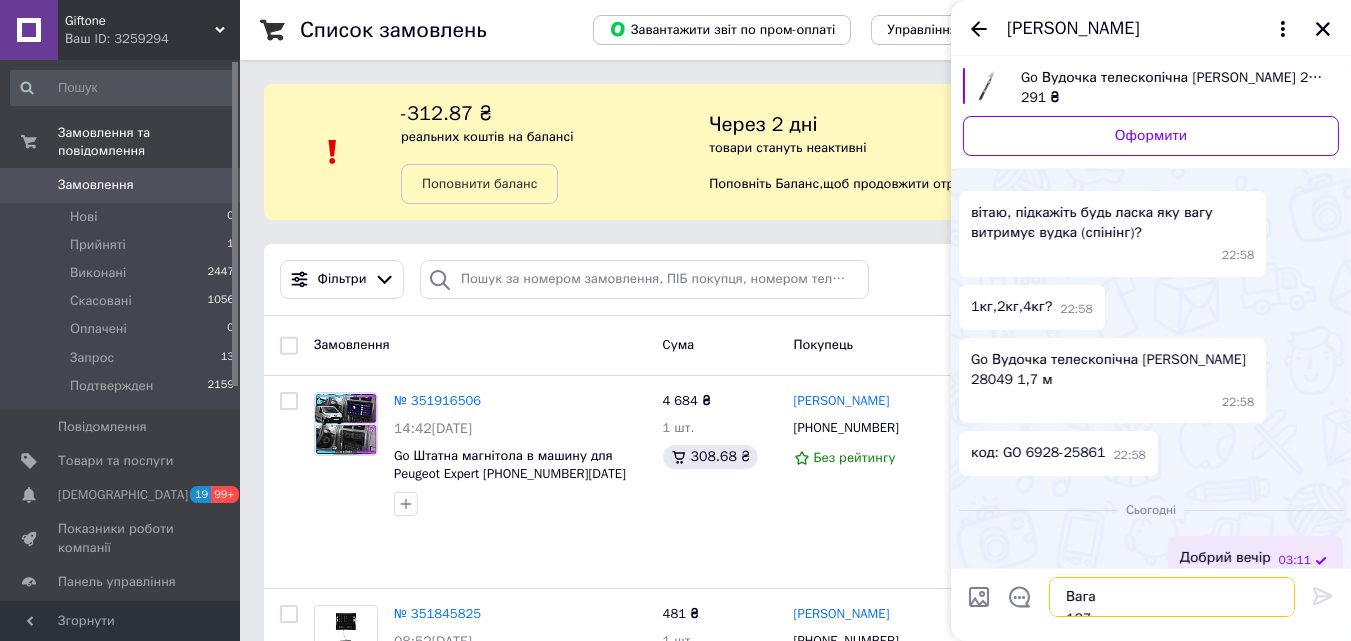 scroll, scrollTop: 11, scrollLeft: 0, axis: vertical 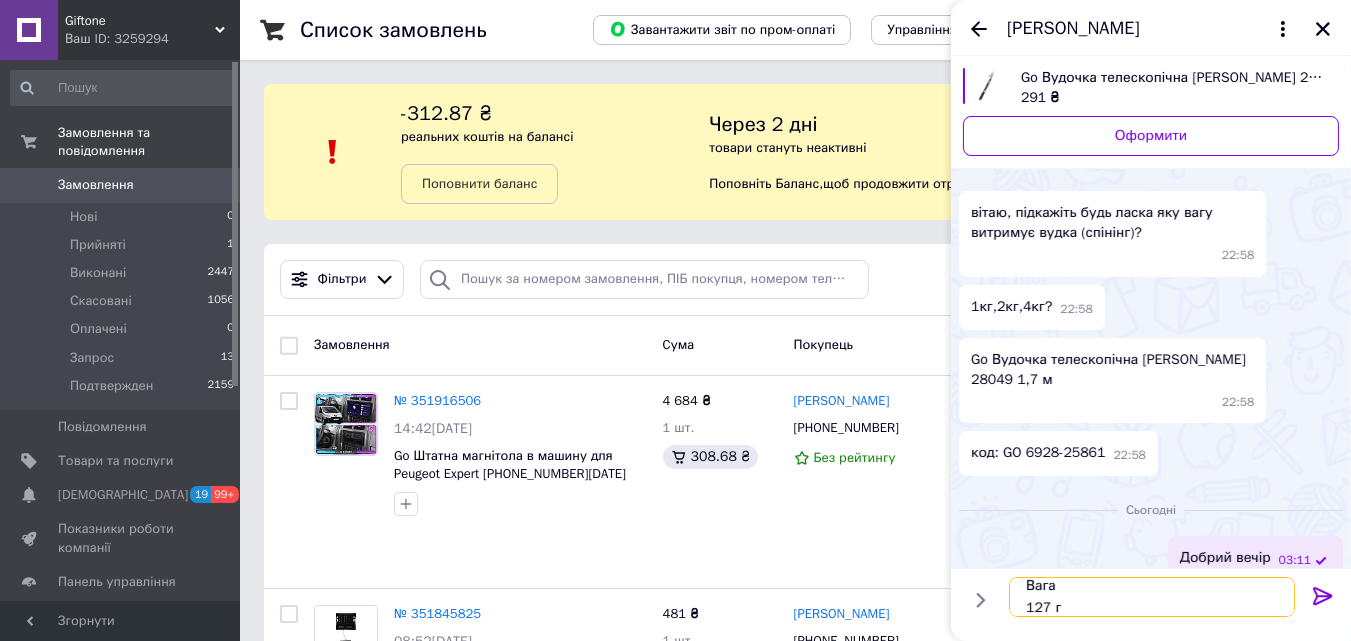 click on "Вага
127 г" at bounding box center (1152, 597) 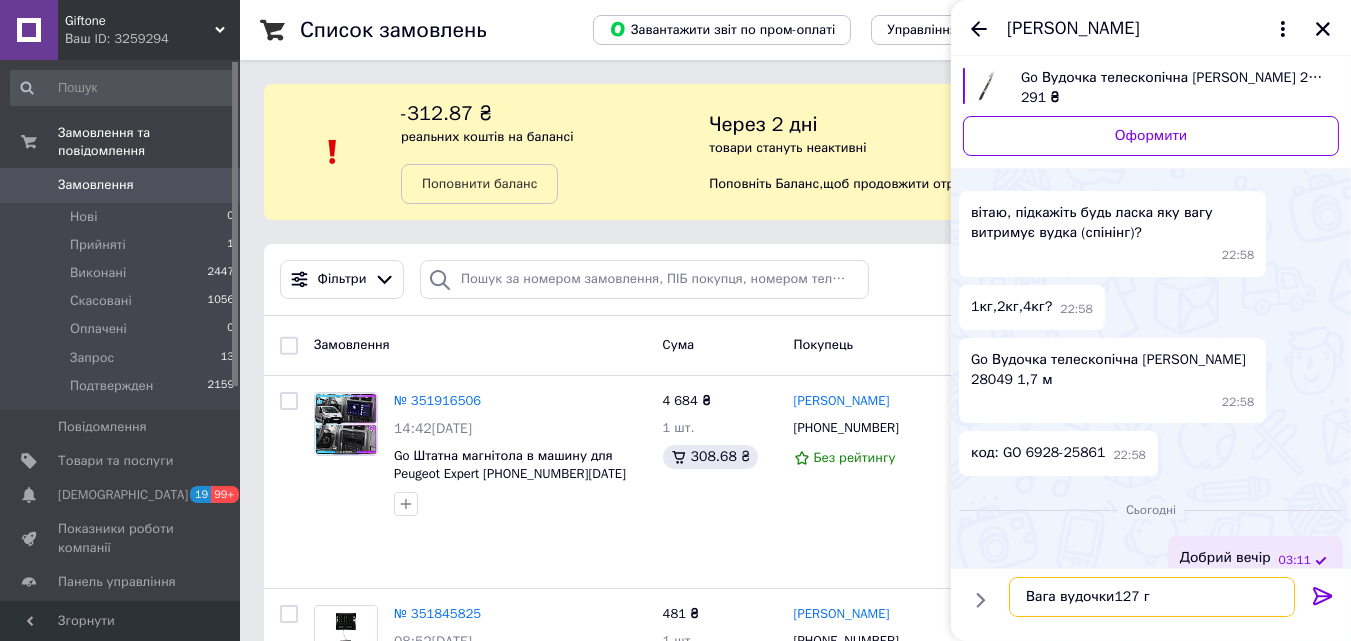 scroll, scrollTop: 0, scrollLeft: 0, axis: both 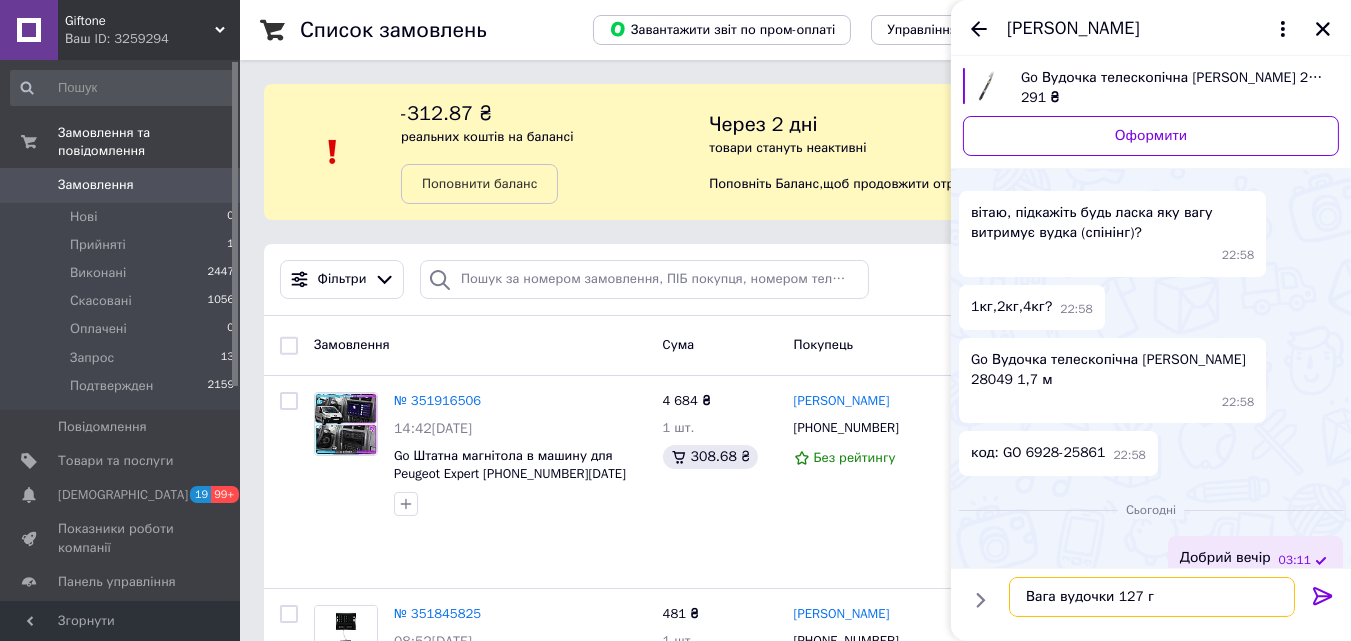 type 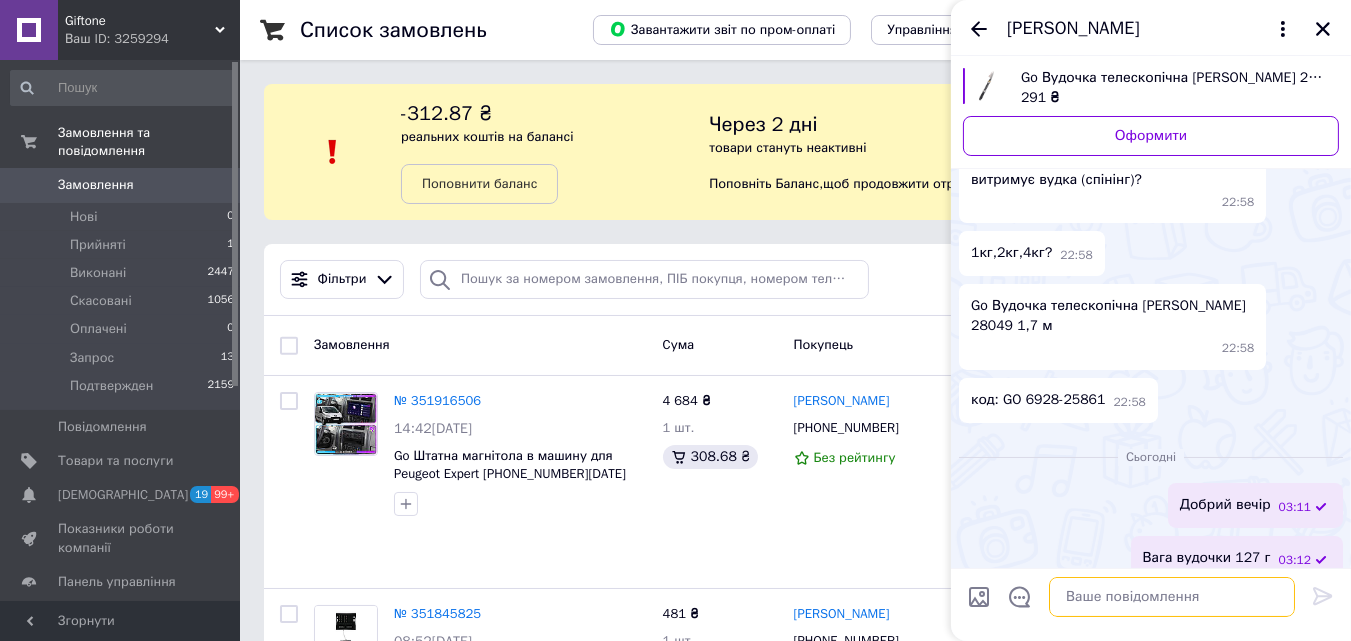 scroll, scrollTop: 0, scrollLeft: 0, axis: both 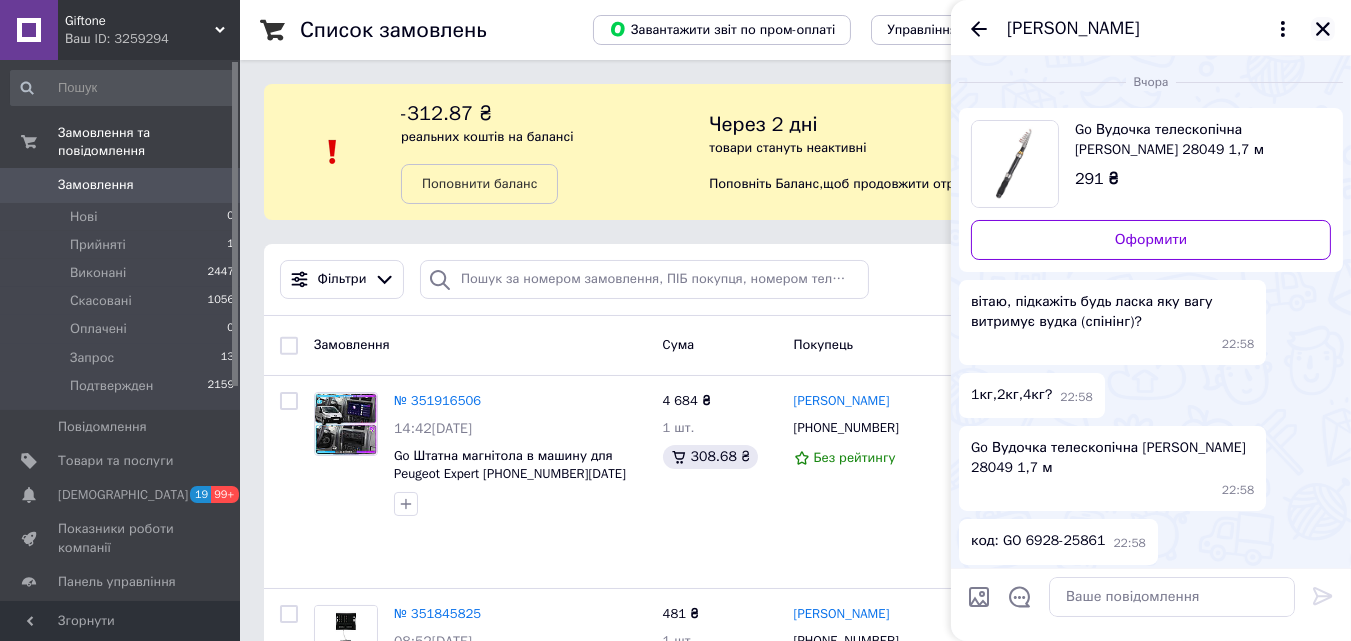 click 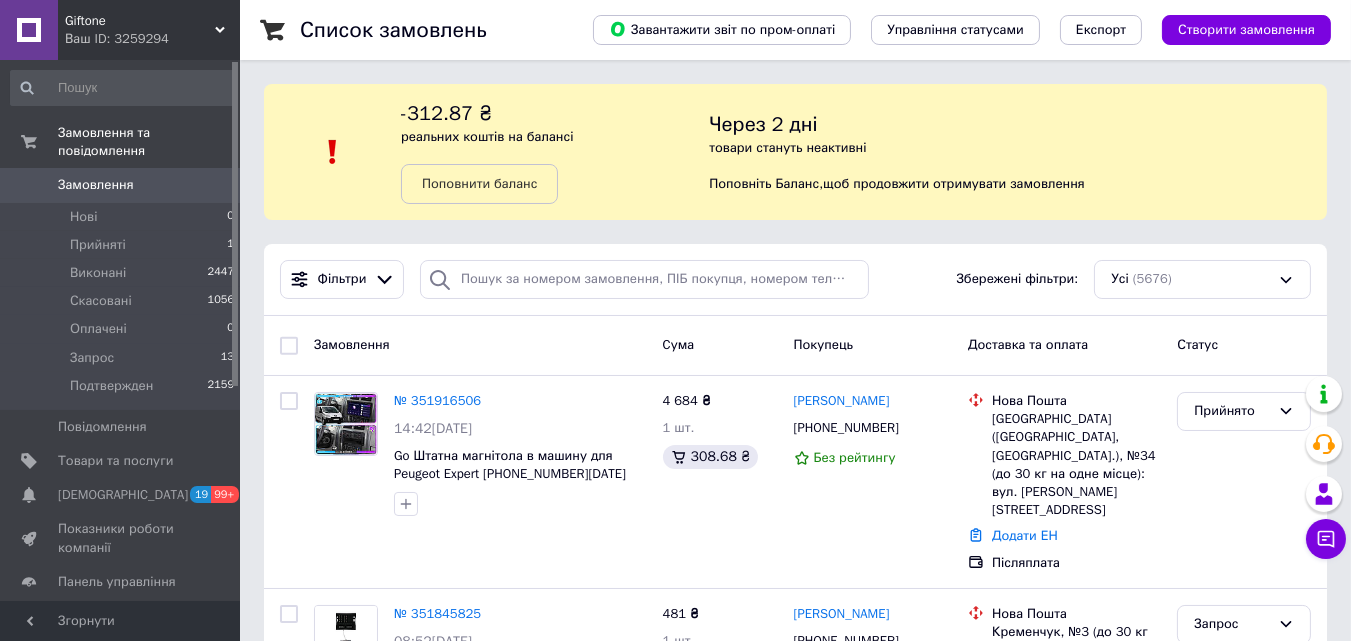 click on "Giftone" at bounding box center [140, 21] 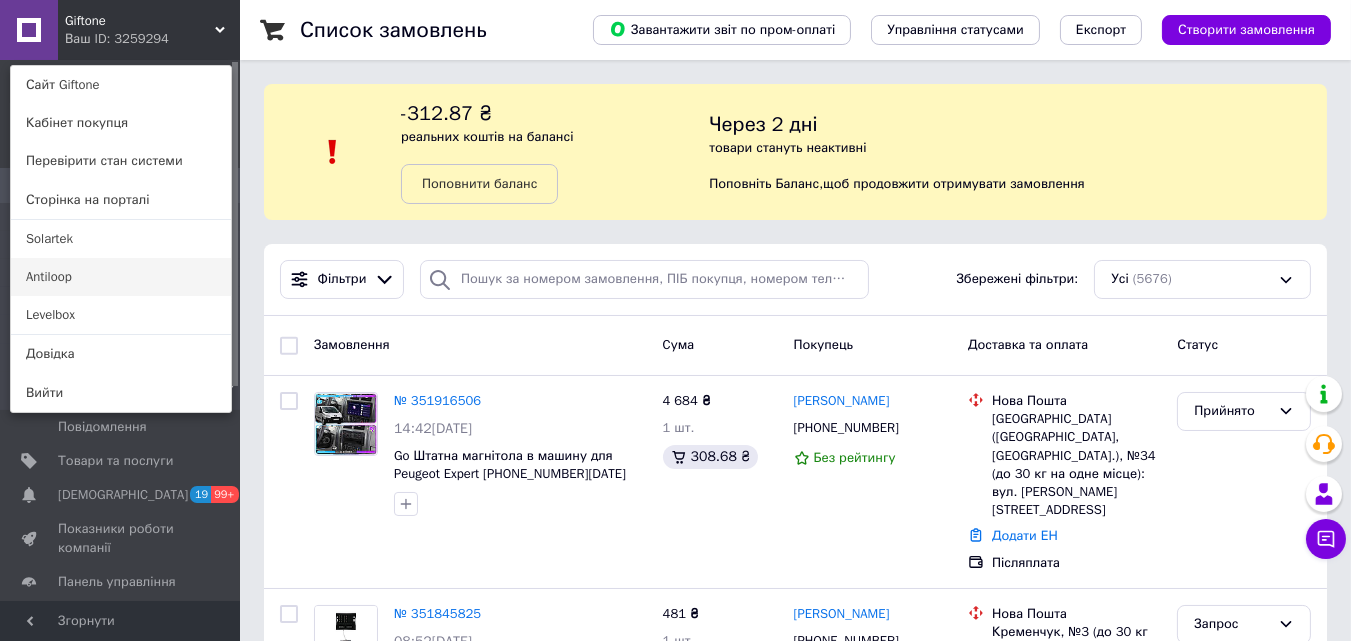 click on "Antiloop" at bounding box center (121, 277) 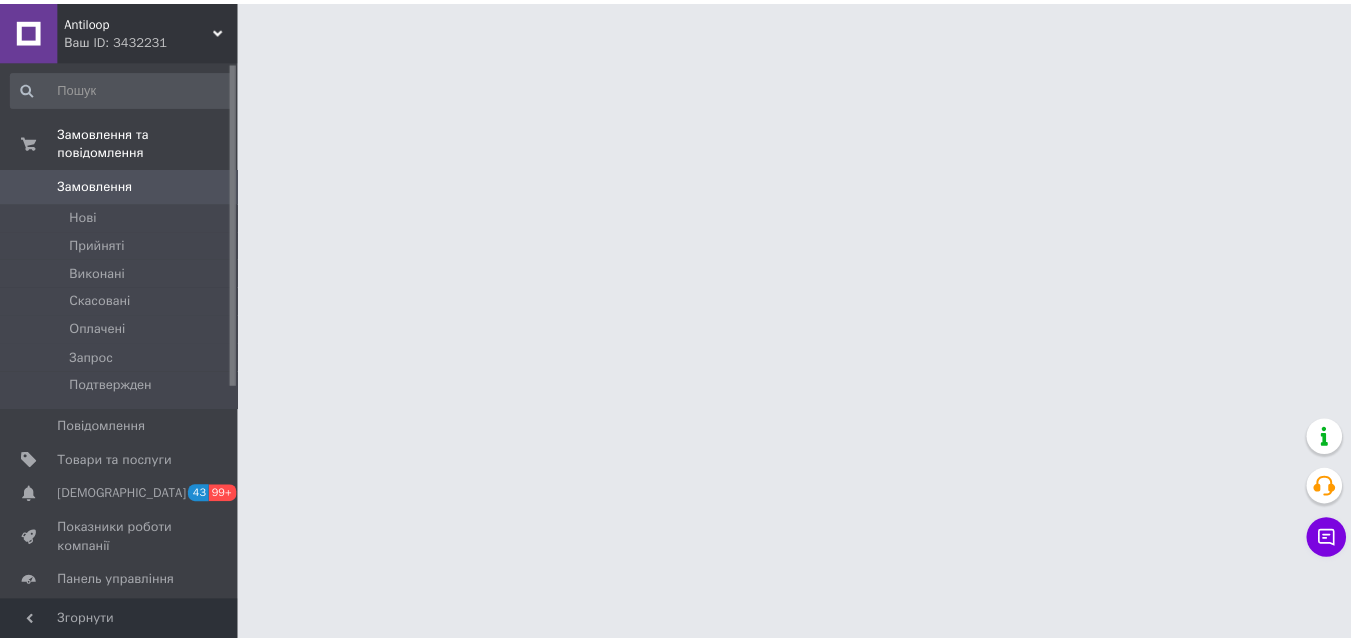 scroll, scrollTop: 0, scrollLeft: 0, axis: both 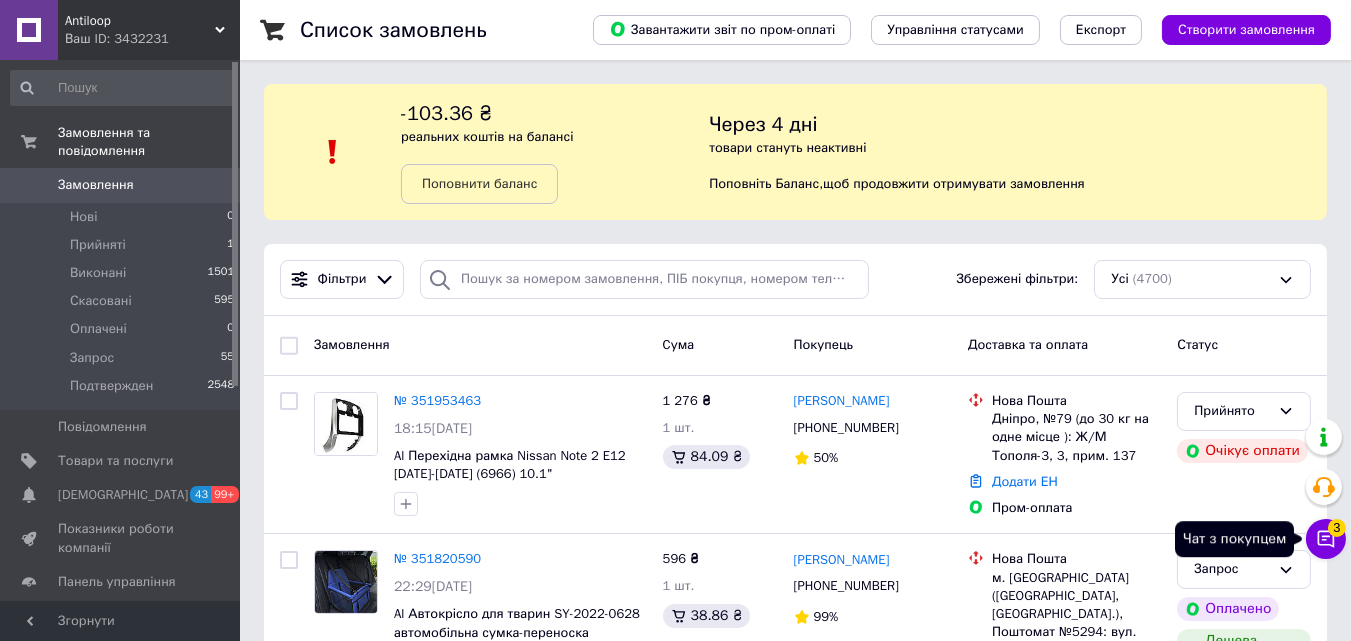 click on "Чат з покупцем 3" at bounding box center (1326, 539) 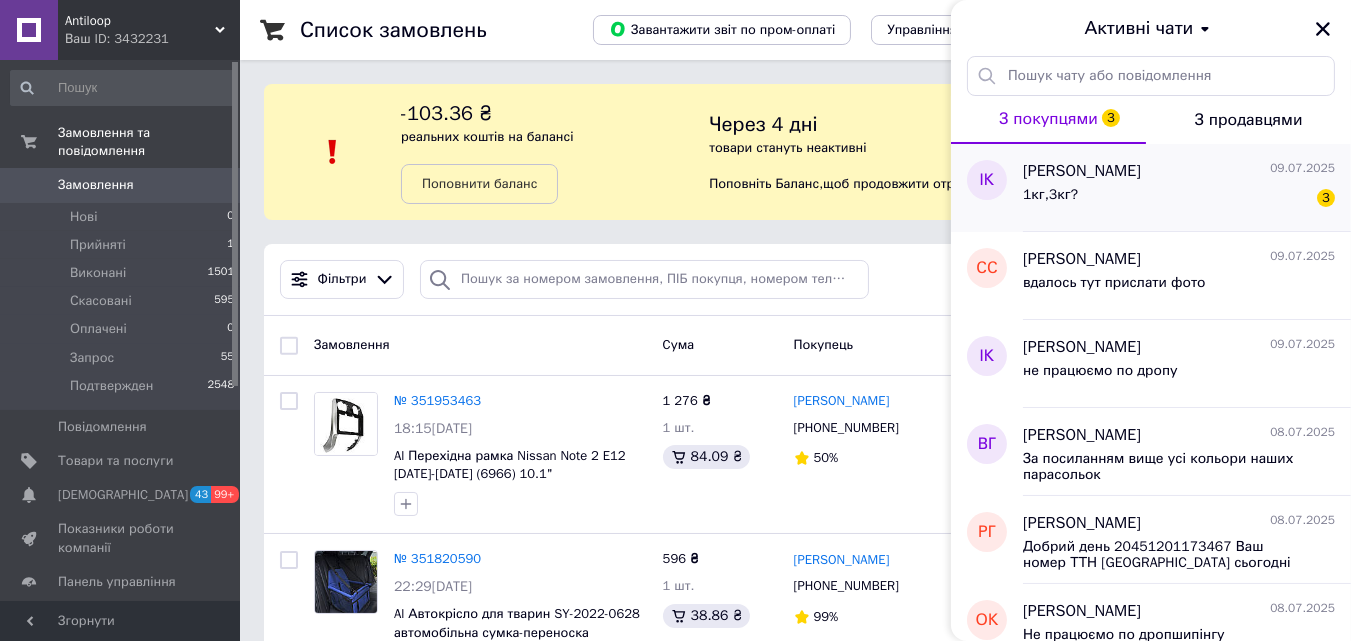 click on "[PERSON_NAME] [DATE] 1кг,3кг? 3" at bounding box center [1187, 188] 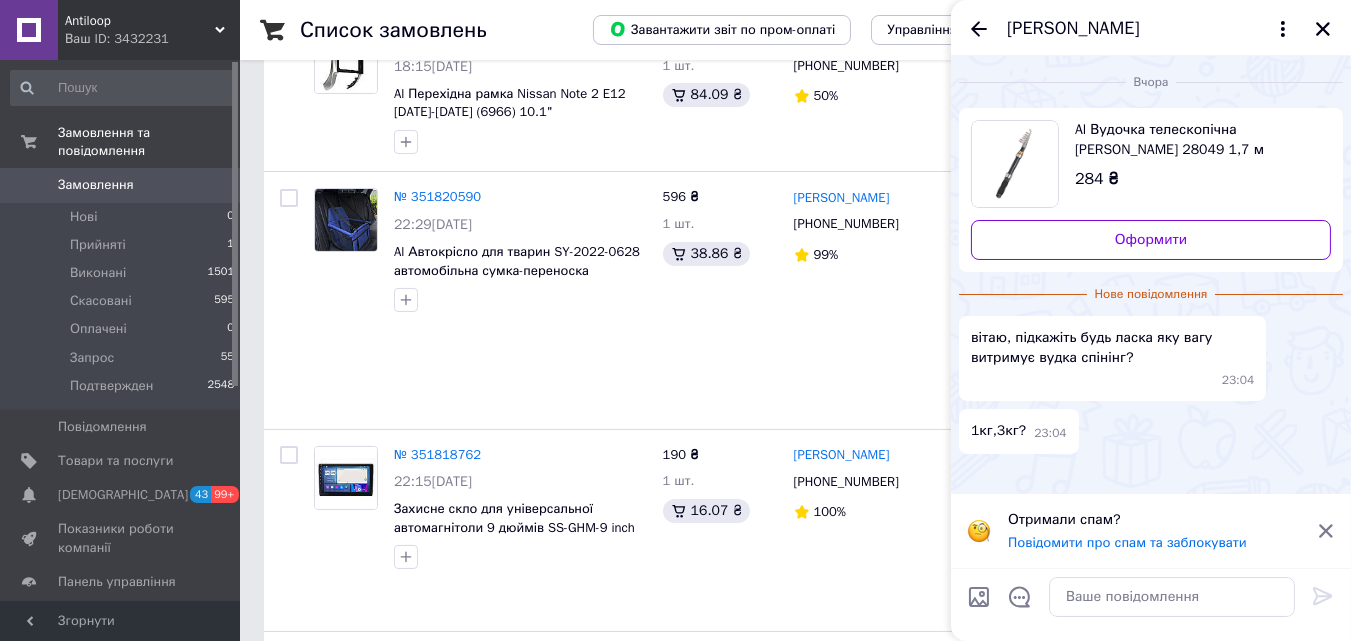 scroll, scrollTop: 0, scrollLeft: 0, axis: both 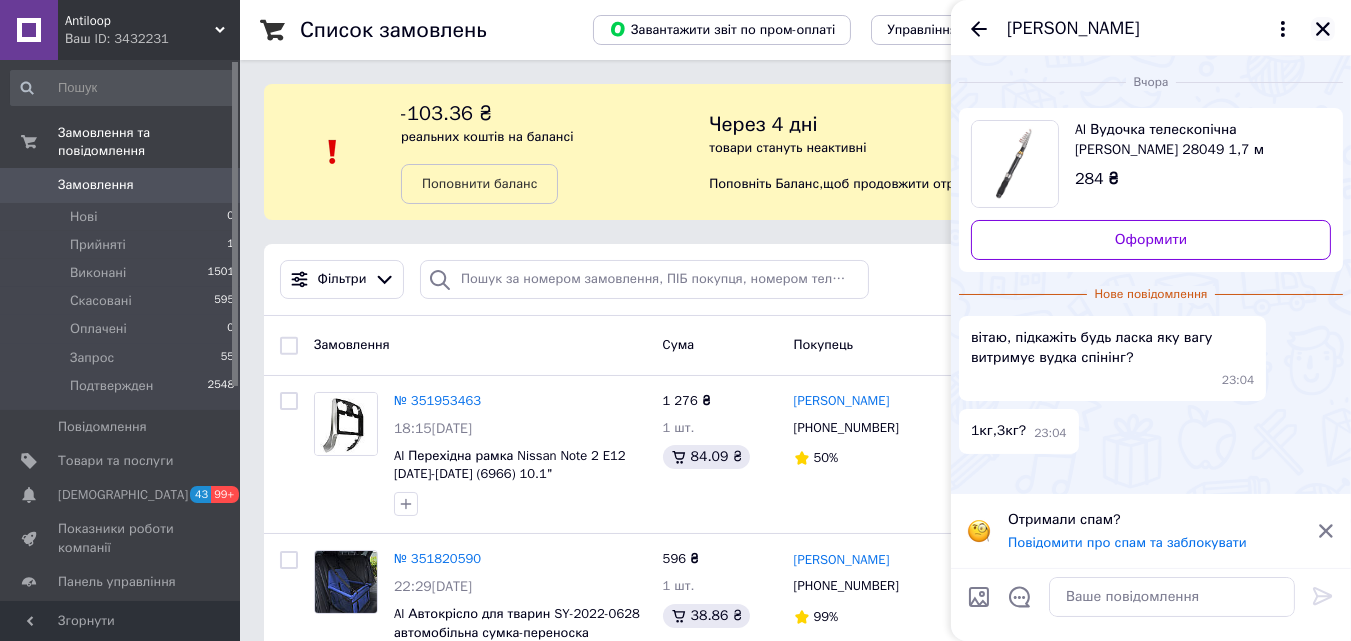 click 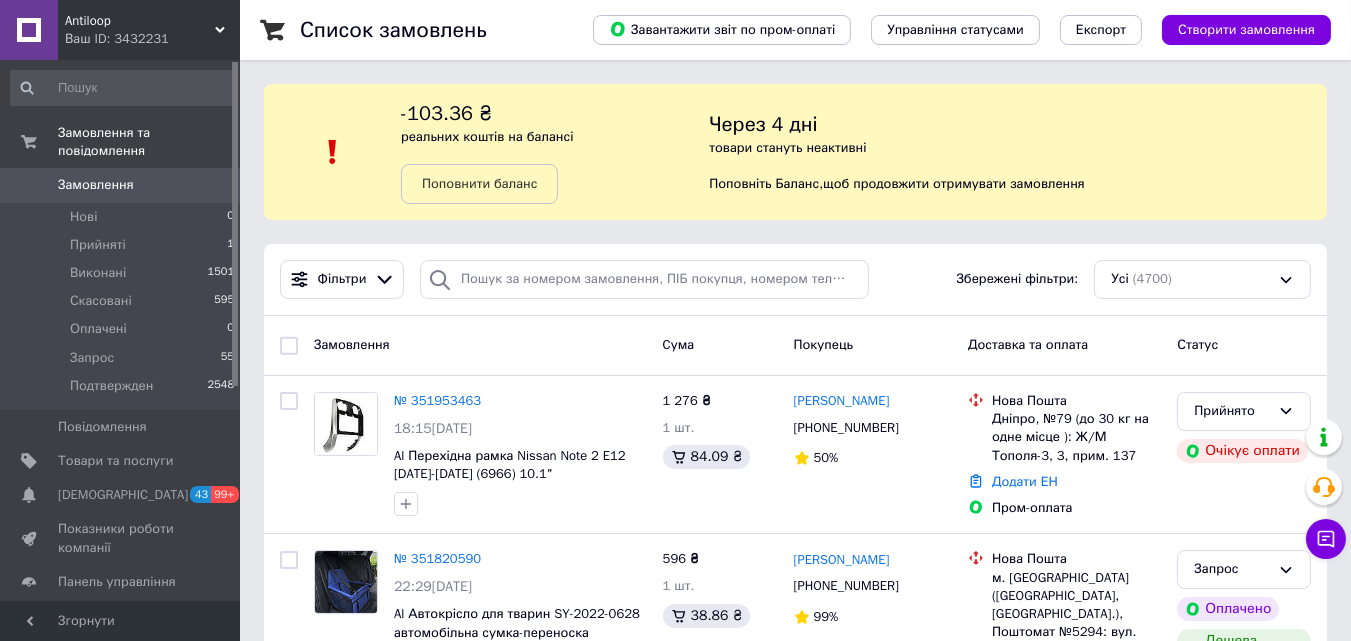 click on "-103.36 ₴ реальних коштів на балансі Поповнити баланс" at bounding box center (555, 152) 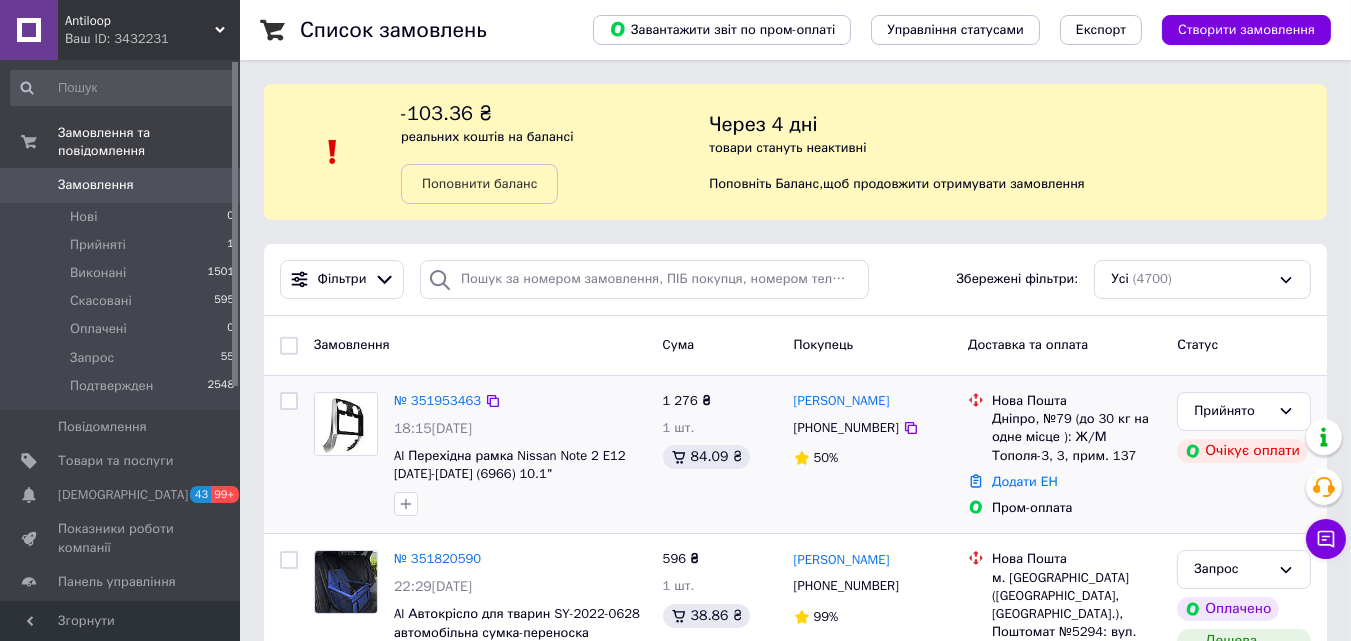 click on "№ 351953463" at bounding box center [520, 401] 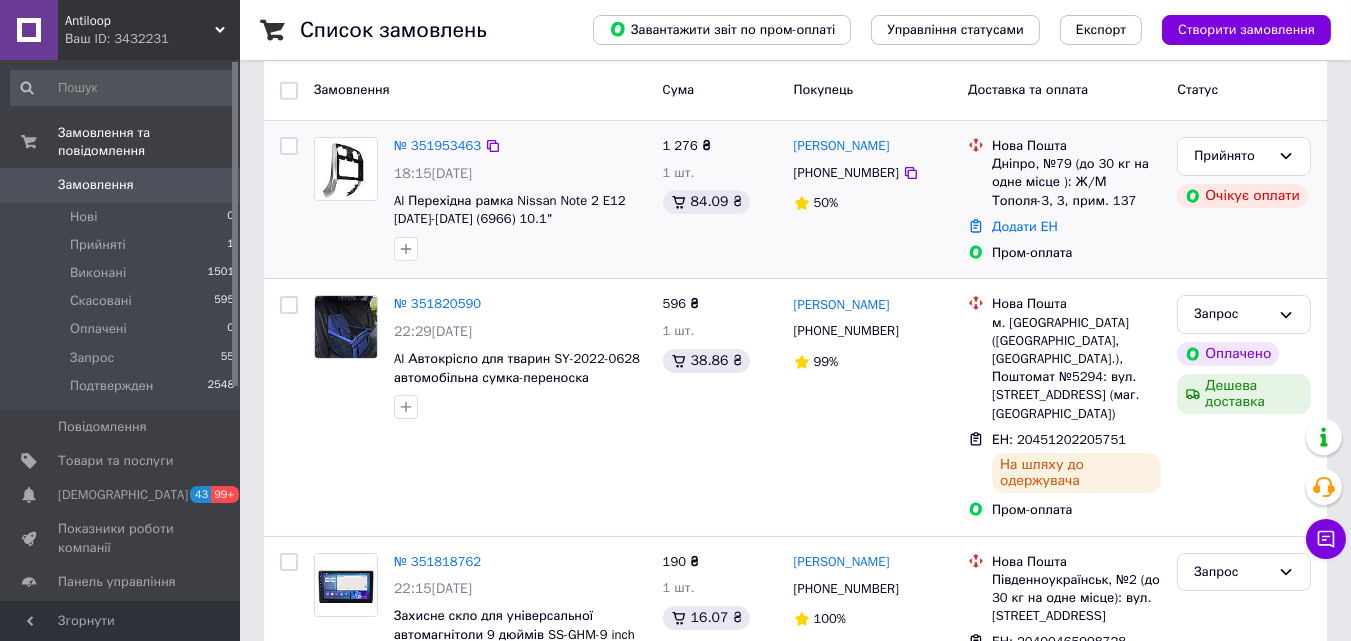 scroll, scrollTop: 0, scrollLeft: 0, axis: both 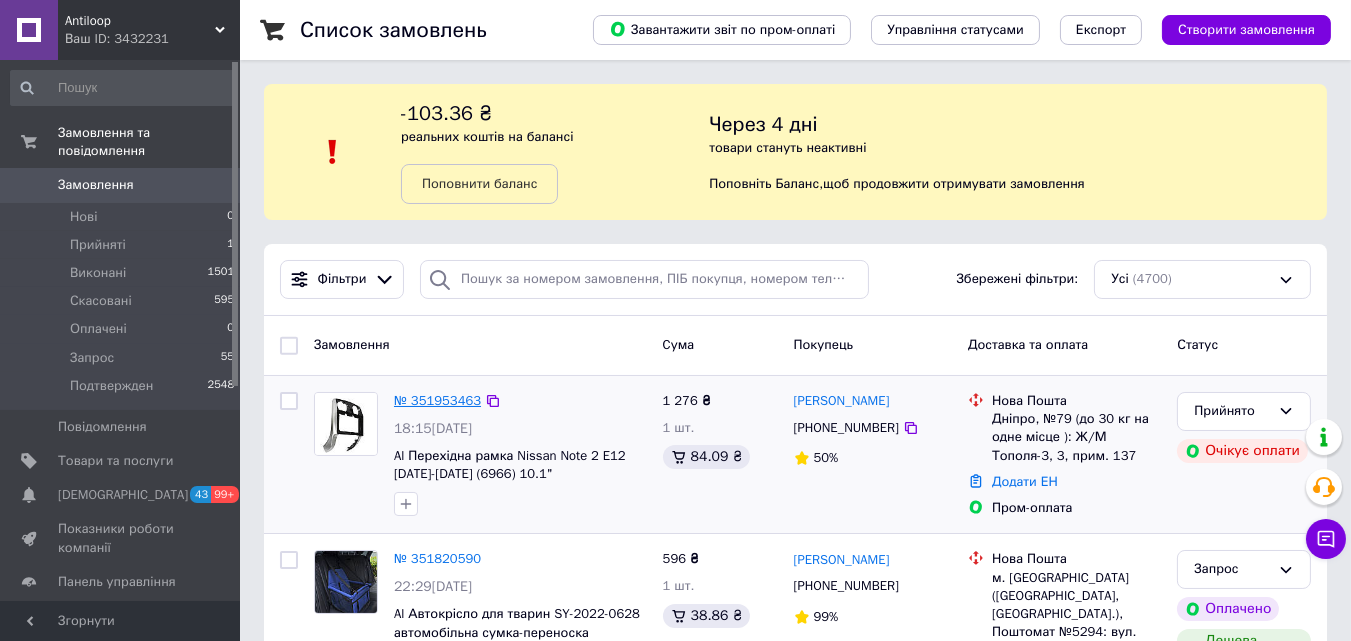 click on "№ 351953463" at bounding box center (437, 400) 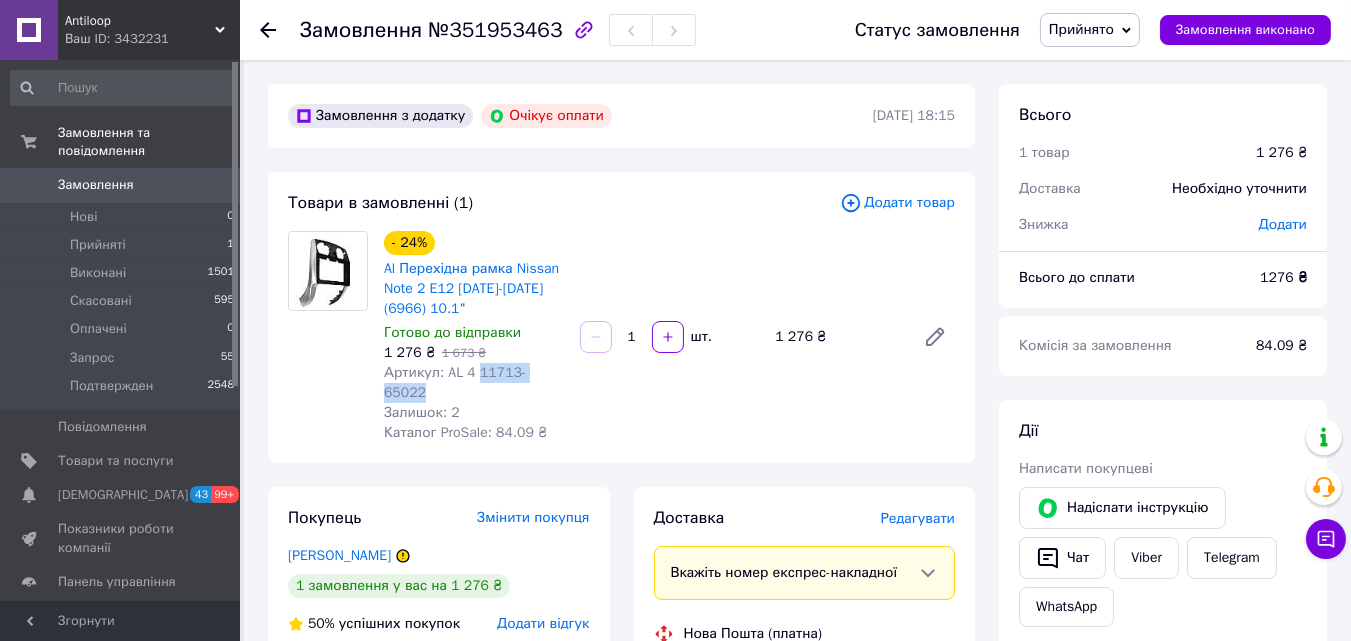 drag, startPoint x: 561, startPoint y: 373, endPoint x: 473, endPoint y: 373, distance: 88 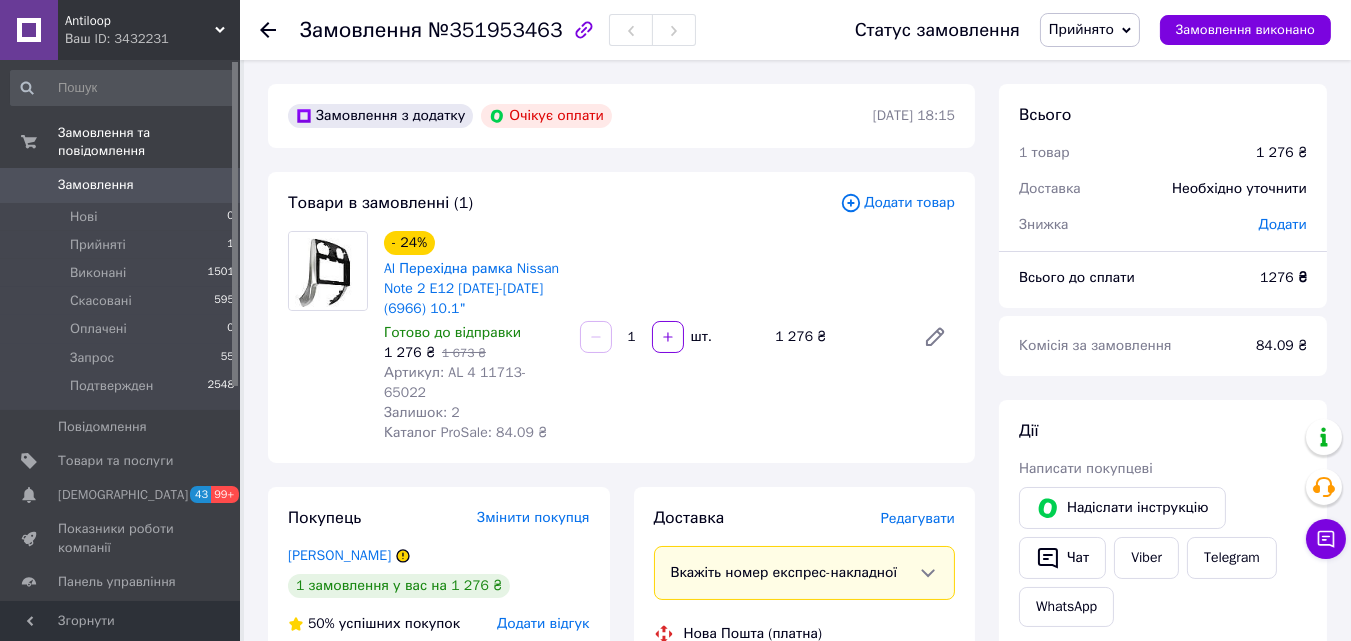 click on "Товари в замовленні (1) Додати товар - 24% Al Перехідна рамка Nissan Note 2 E12 2012-2021 (6966) 10.1" Готово до відправки 1 276 ₴   1 673 ₴ Артикул: AL 4 11713-65022 Залишок: 2 Каталог ProSale: 84.09 ₴  1   шт. 1 276 ₴" at bounding box center (621, 317) 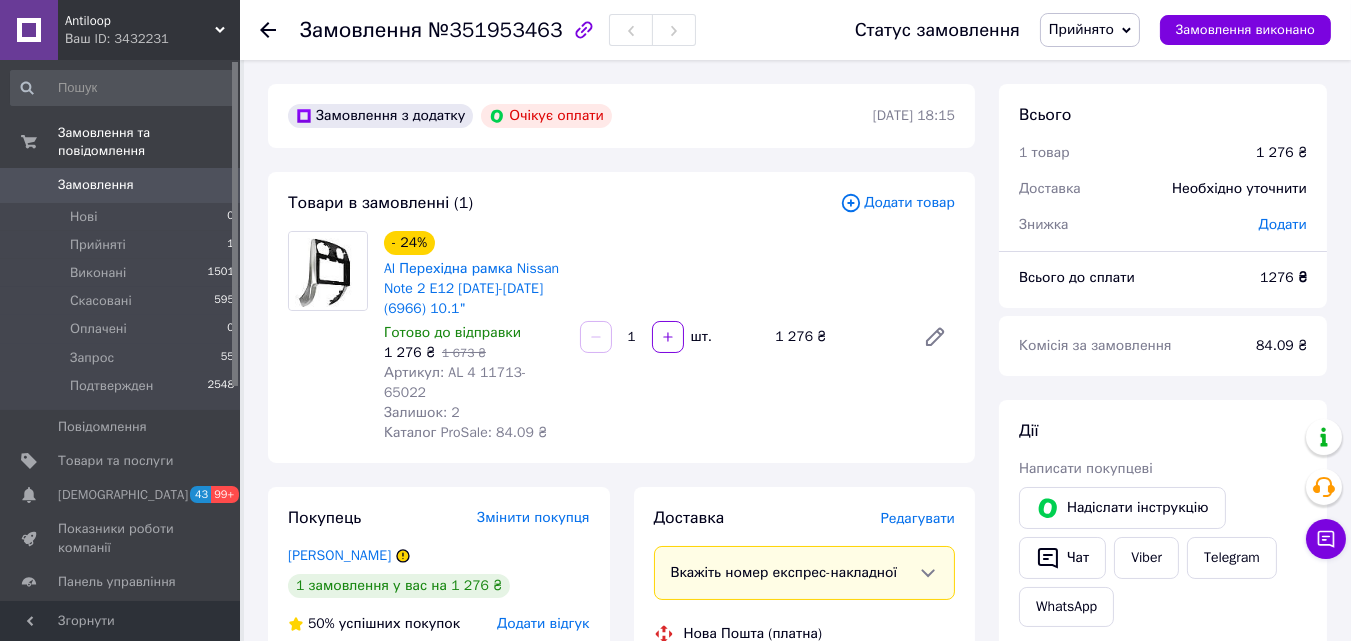 click on "Замовлення" at bounding box center [121, 185] 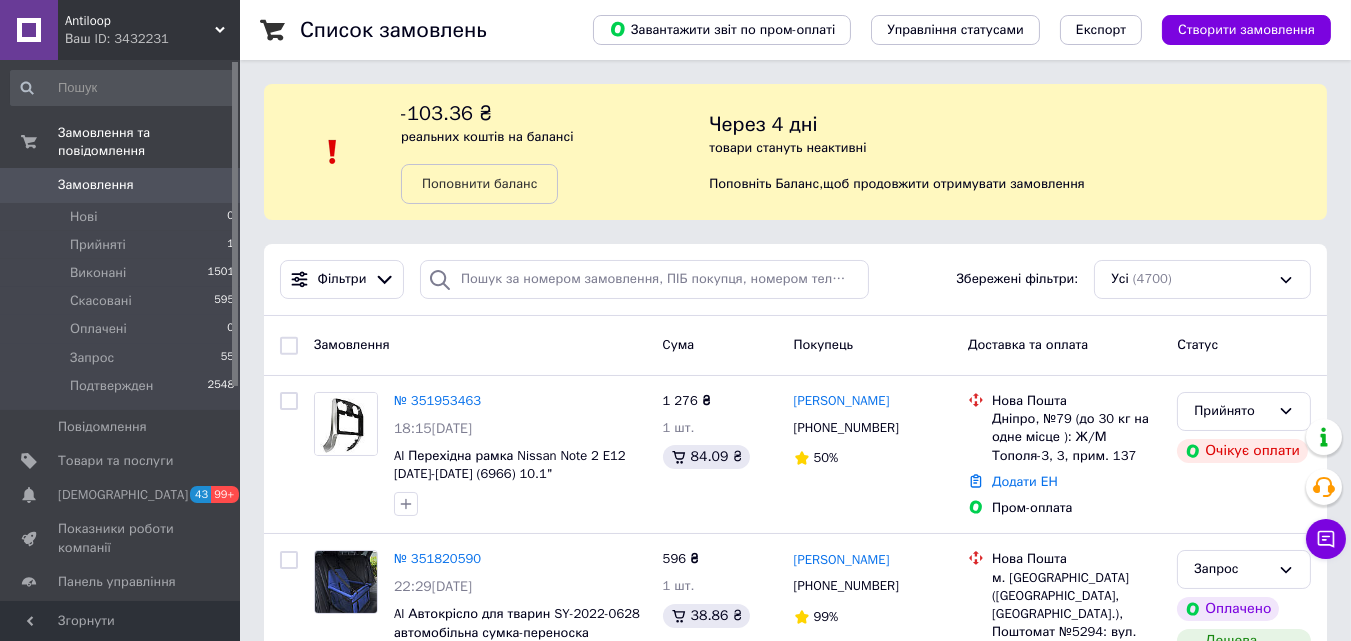 click on "Ваш ID: 3432231" at bounding box center [152, 39] 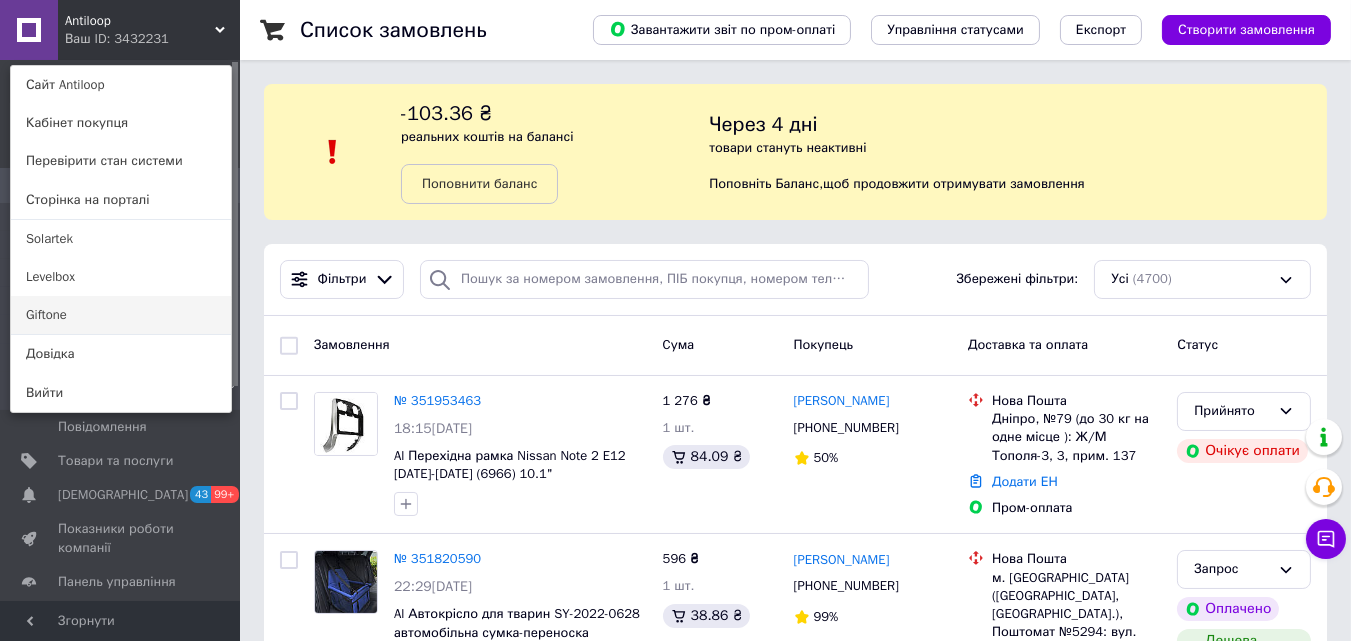 click on "Giftone" at bounding box center [121, 315] 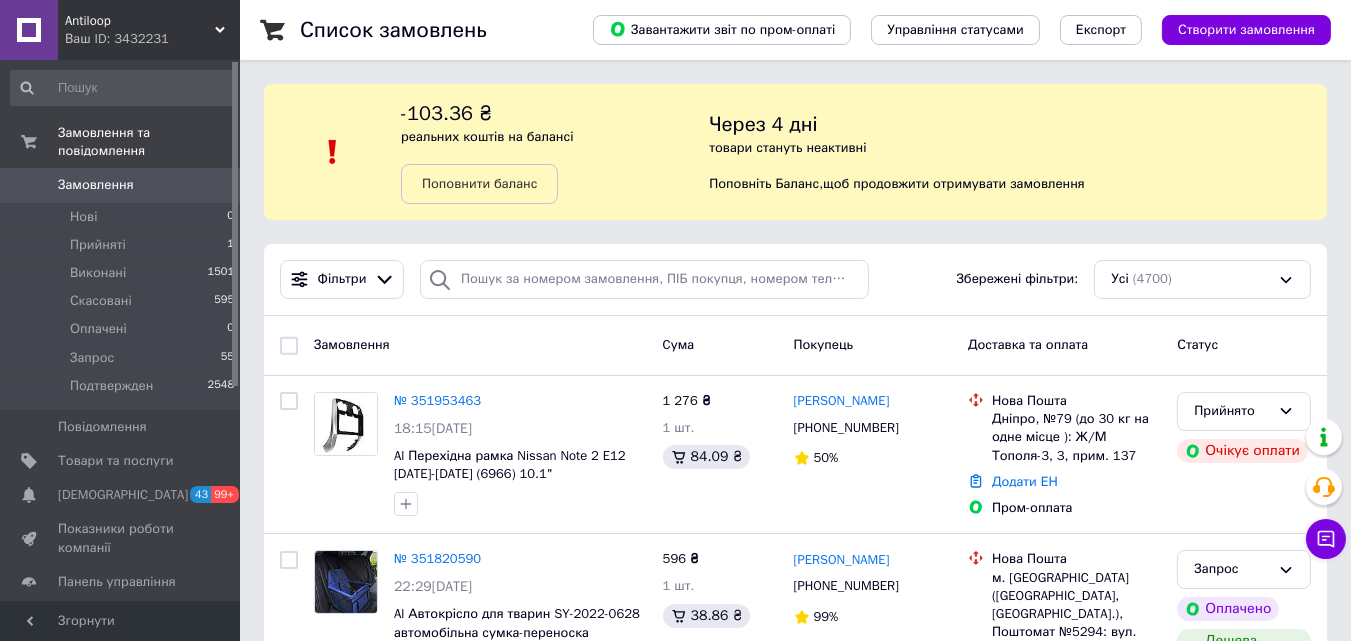 click on "Список замовлень   Завантажити звіт по пром-оплаті Управління статусами Експорт Створити замовлення -103.36 ₴ реальних коштів на балансі Поповнити баланс Через 4 дні товари стануть неактивні Поповніть Баланс ,  щоб продовжити отримувати замовлення Фільтри Збережені фільтри: Усі (4700) Замовлення Cума Покупець Доставка та оплата Статус № 351953463 18:15, 09.07.2025 Al Перехідна рамка Nissan Note 2 E12 2012-2021 (6966) 10.1" 1 276 ₴ 1 шт. 84.09 ₴ юрий смирнов +380688748222 50% Нова Пошта Дніпро, №79 (до 30 кг на одне місце ): Ж/М Тополя-3, 3, прим. 137 Додати ЕН Пром-оплата Прийнято Очікує оплати № 351820590 596 ₴ 1 шт." at bounding box center [795, 2285] 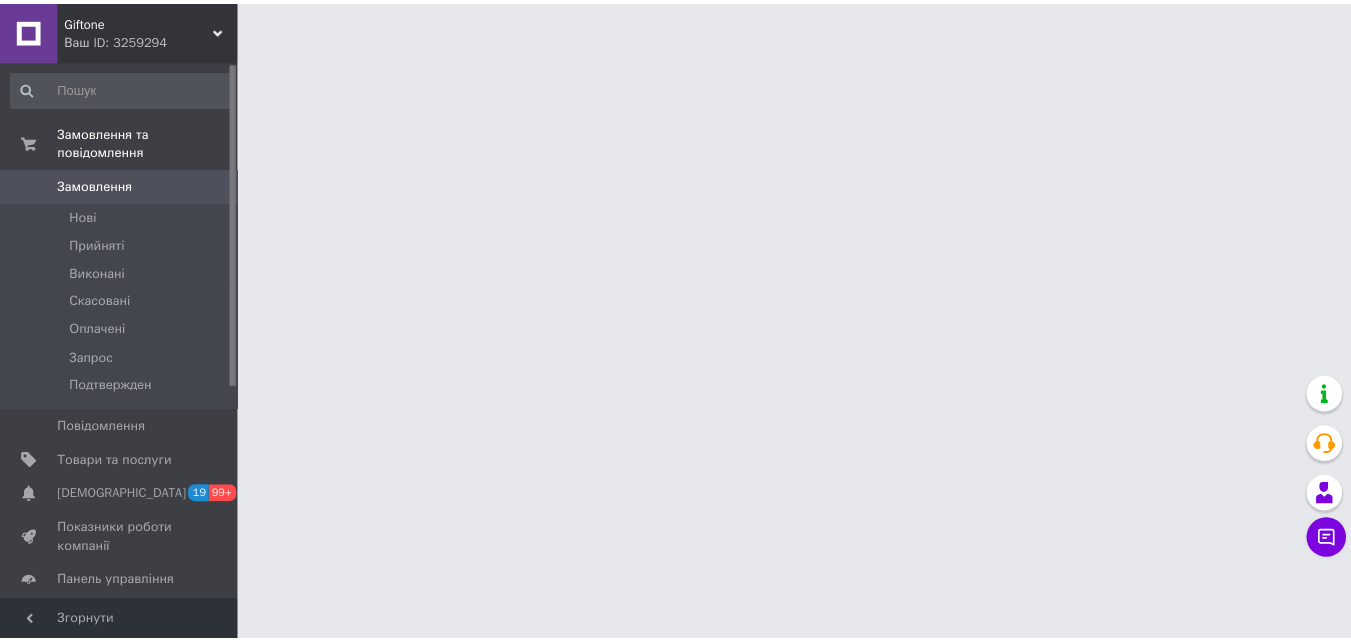 scroll, scrollTop: 0, scrollLeft: 0, axis: both 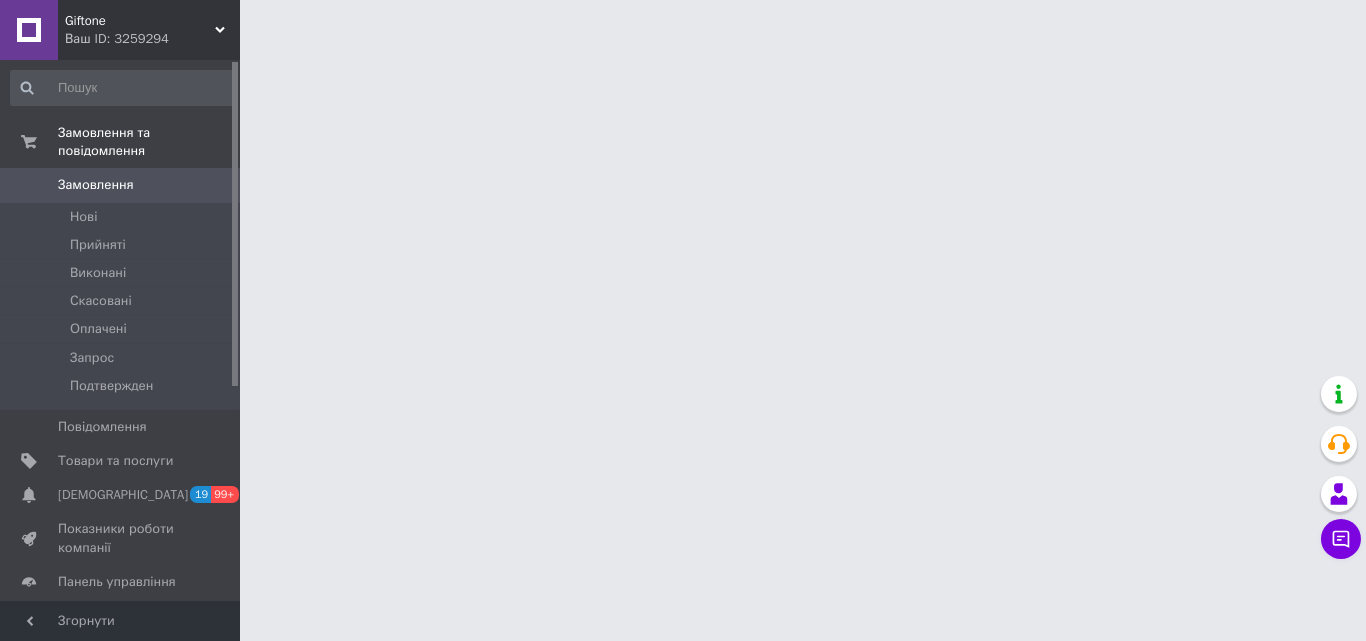 click on "Giftone" at bounding box center (140, 21) 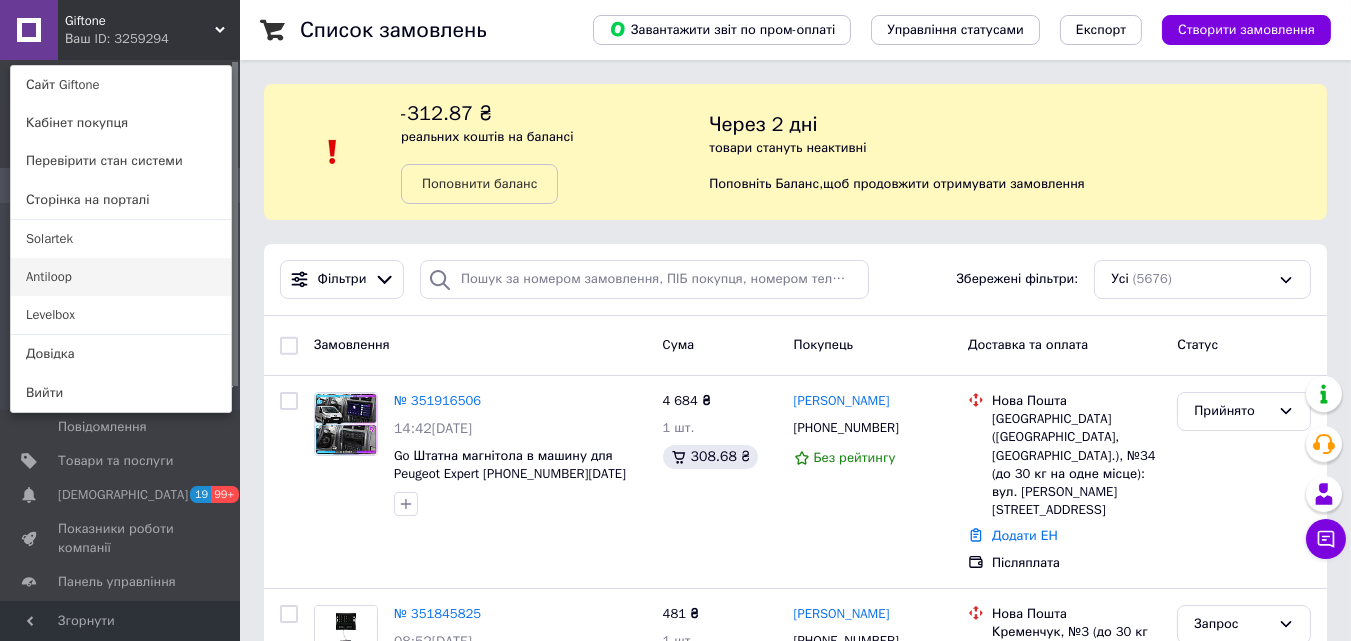 click on "Antiloop" at bounding box center [121, 277] 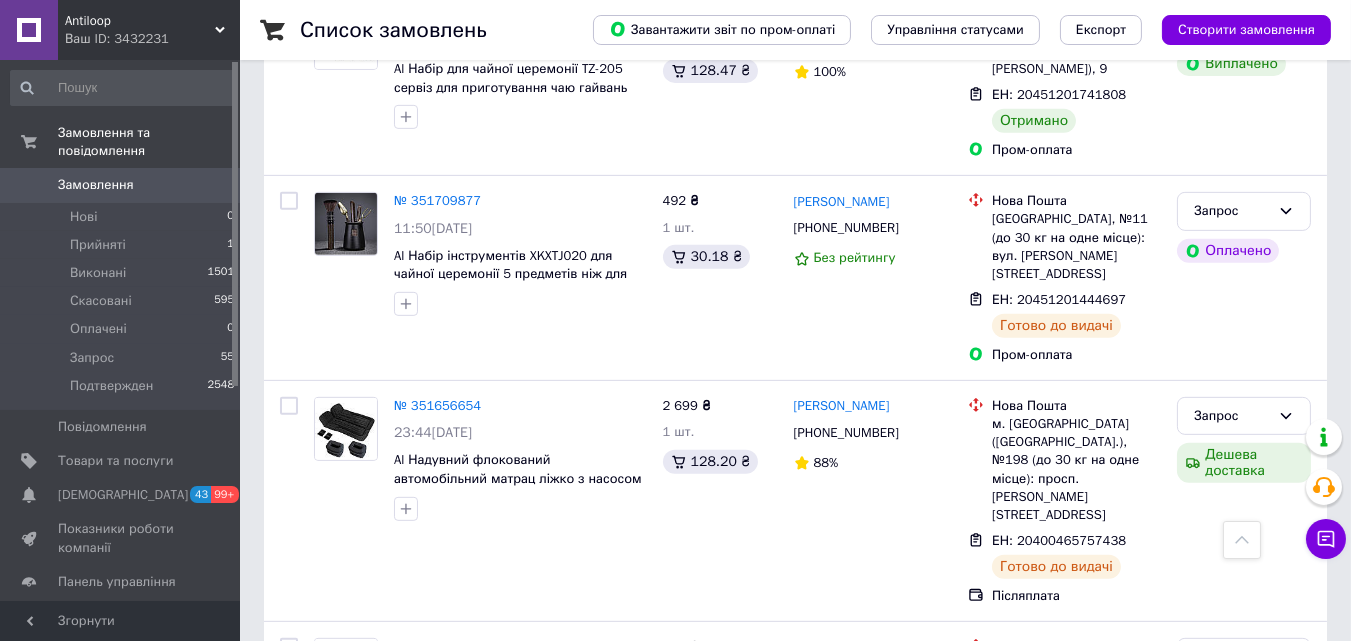 scroll, scrollTop: 1434, scrollLeft: 0, axis: vertical 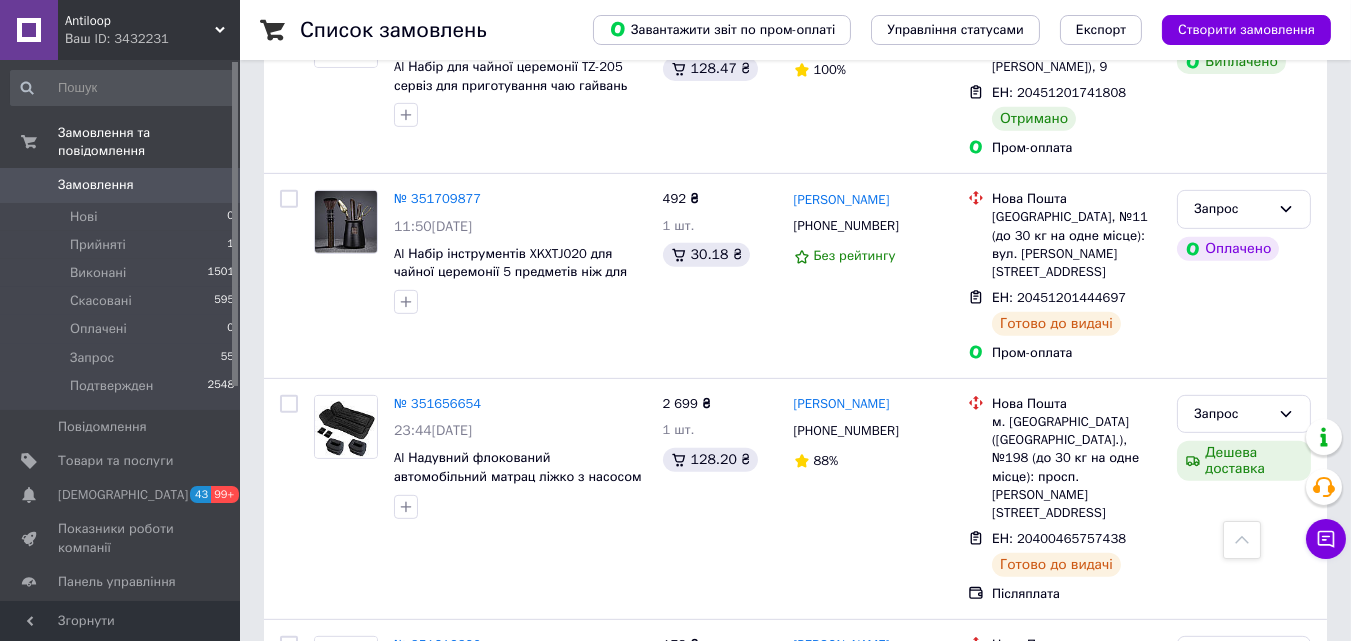 click on "Antiloop" at bounding box center (140, 21) 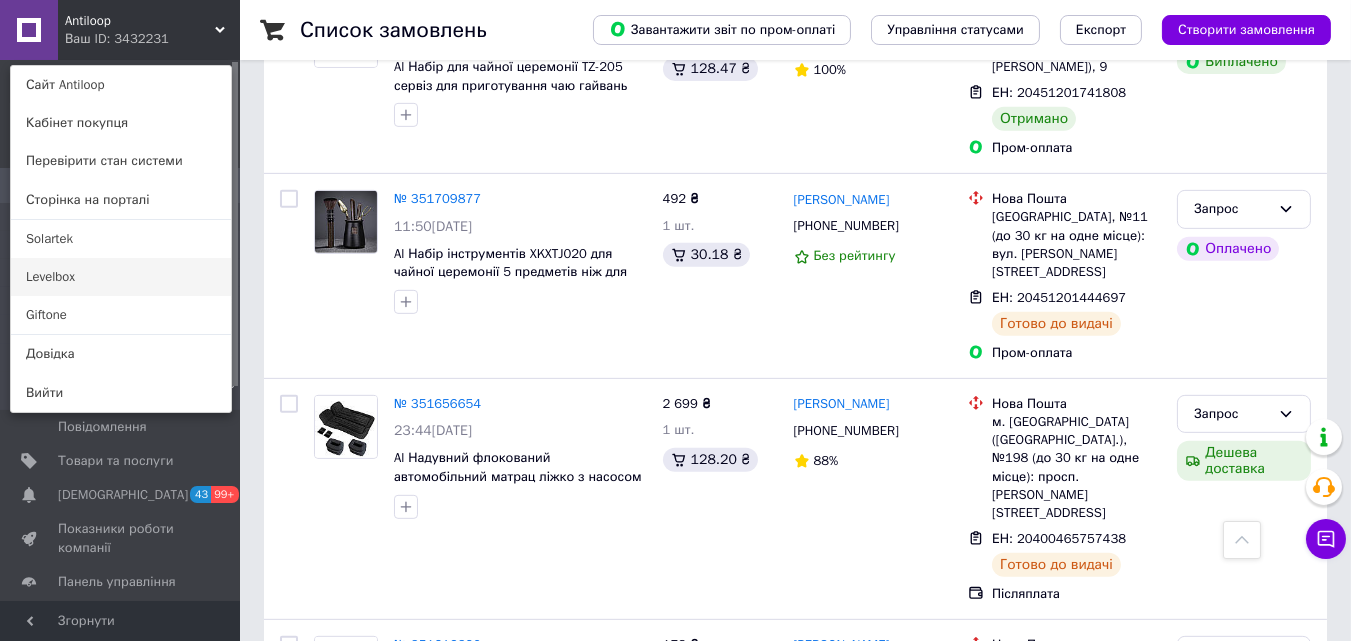 click on "Levelbox" at bounding box center (121, 277) 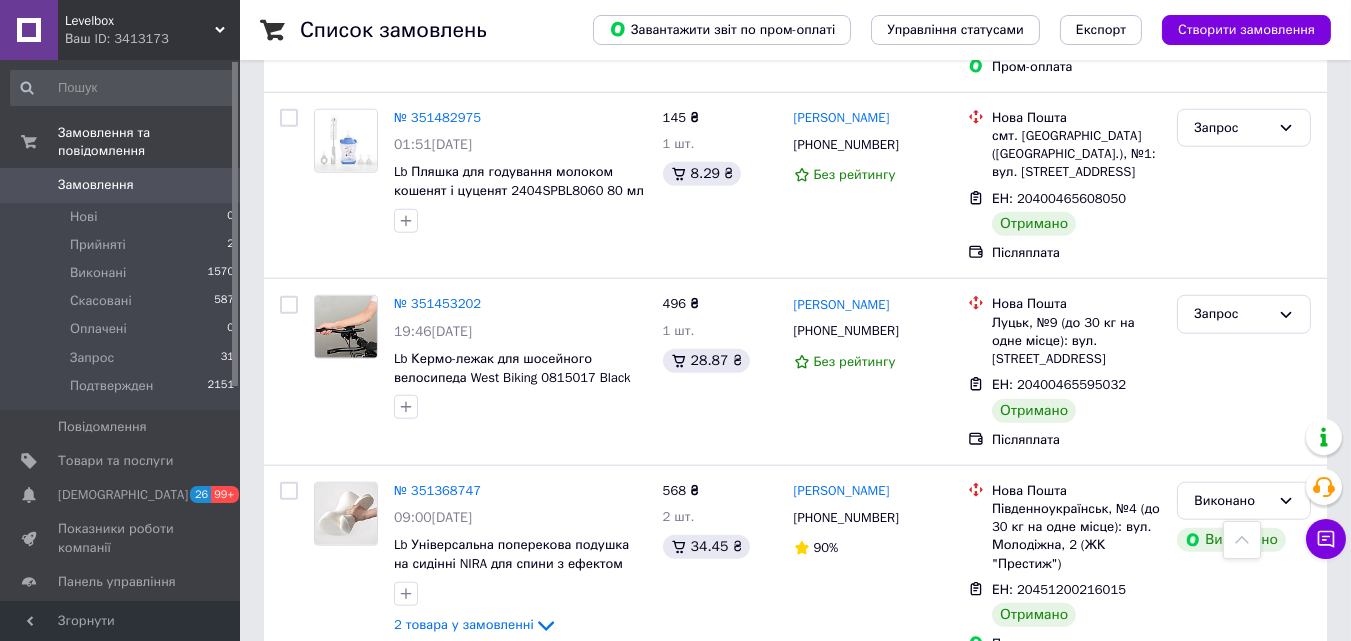 scroll, scrollTop: 3123, scrollLeft: 0, axis: vertical 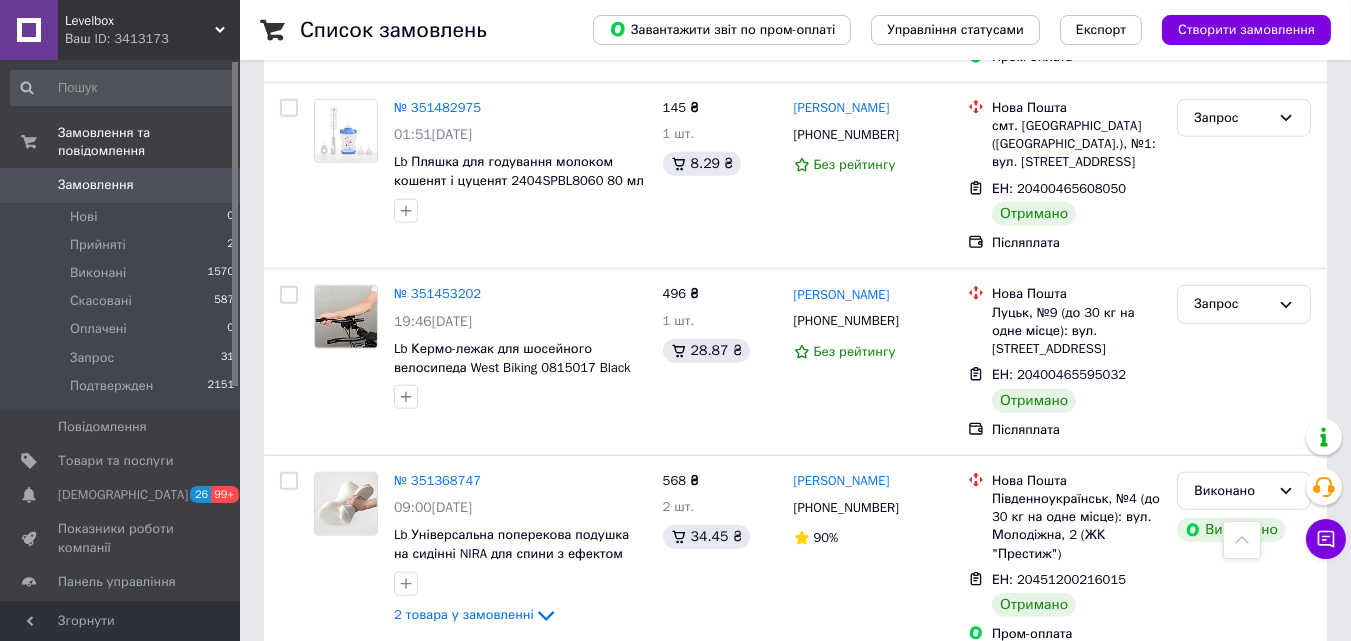 click on "Ваш ID: 3413173" at bounding box center [152, 39] 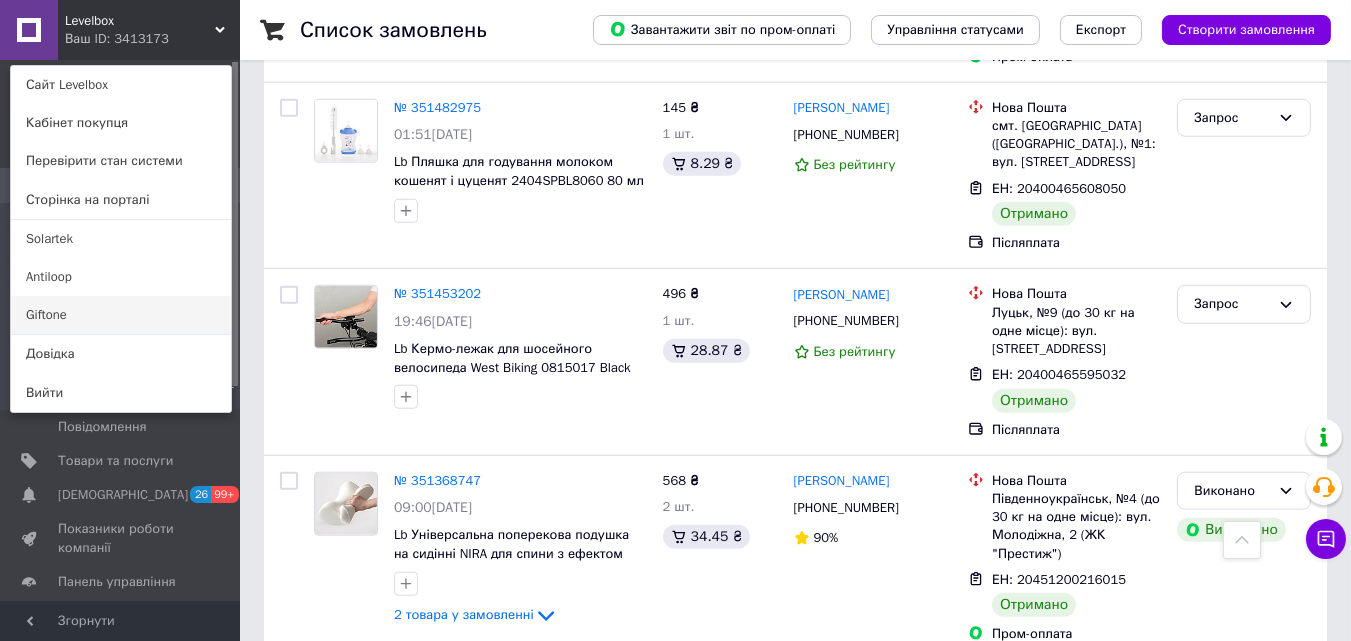 click on "Giftone" at bounding box center [121, 315] 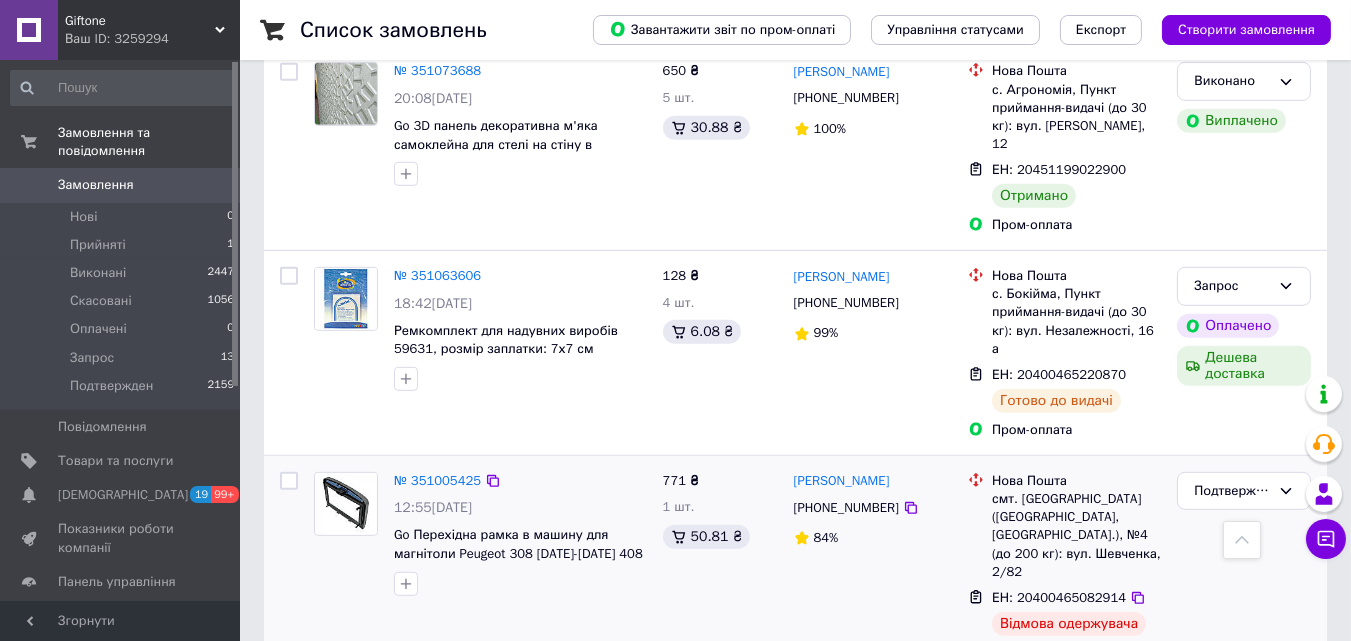 scroll, scrollTop: 1936, scrollLeft: 0, axis: vertical 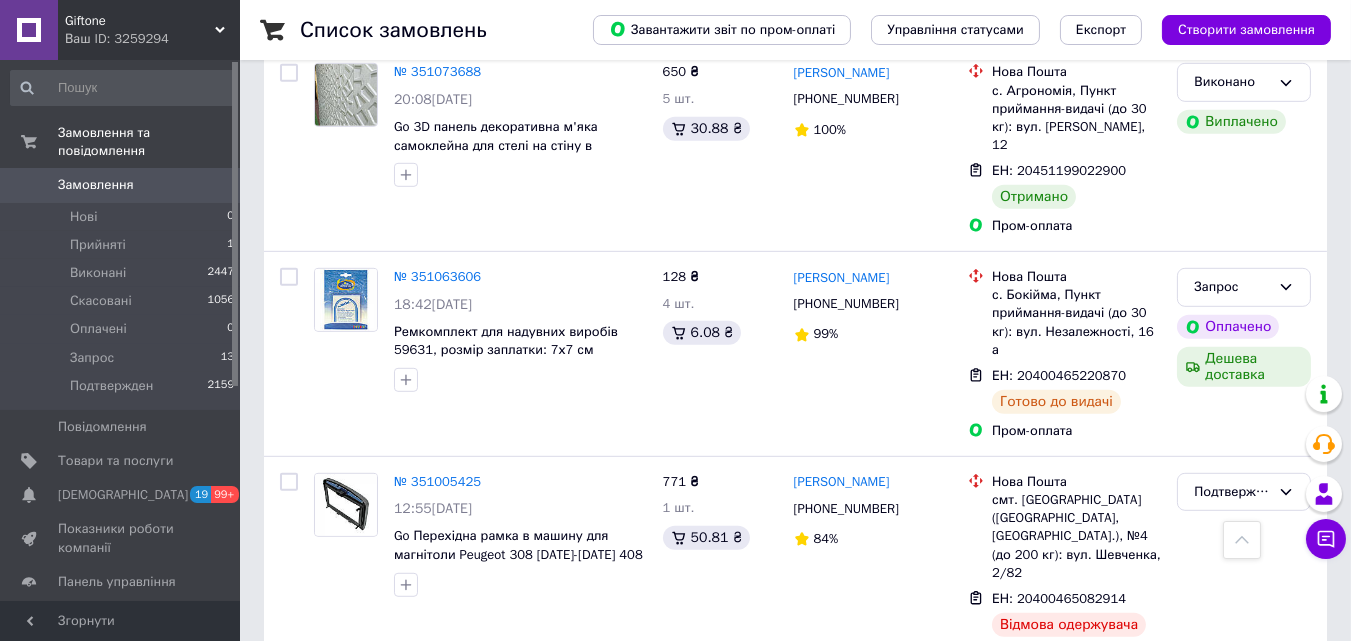 click on "Ваш ID: 3259294" at bounding box center [152, 39] 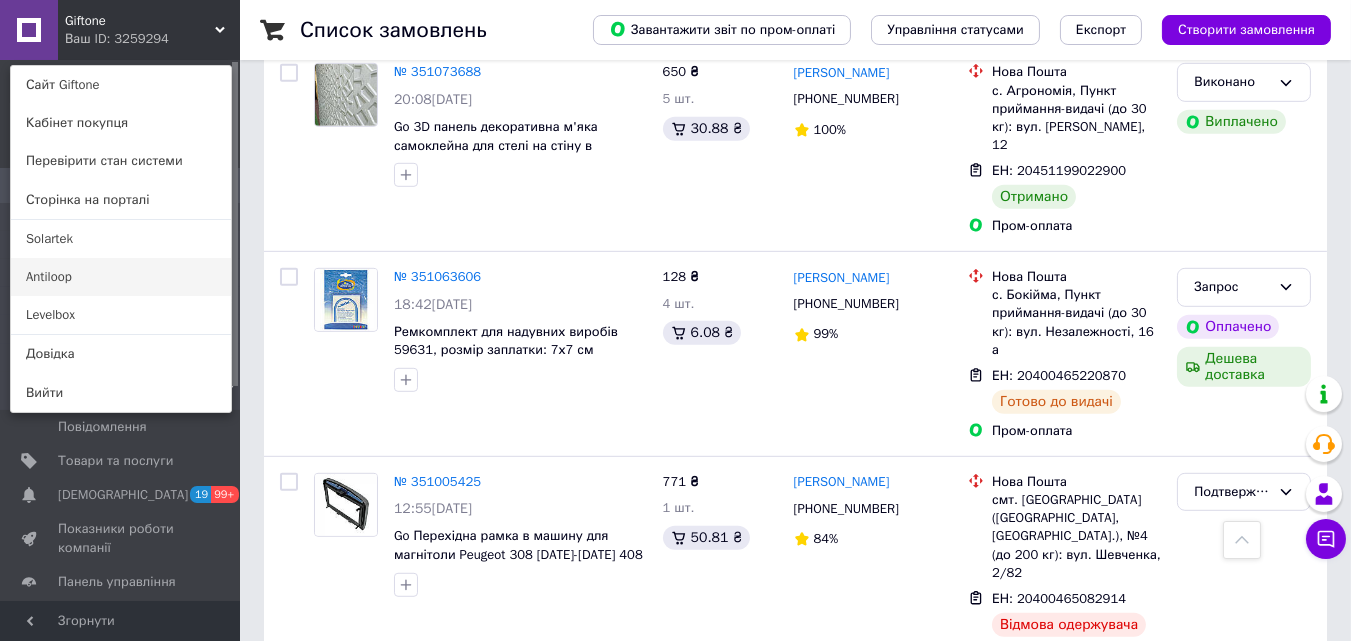 click on "Antiloop" at bounding box center (121, 277) 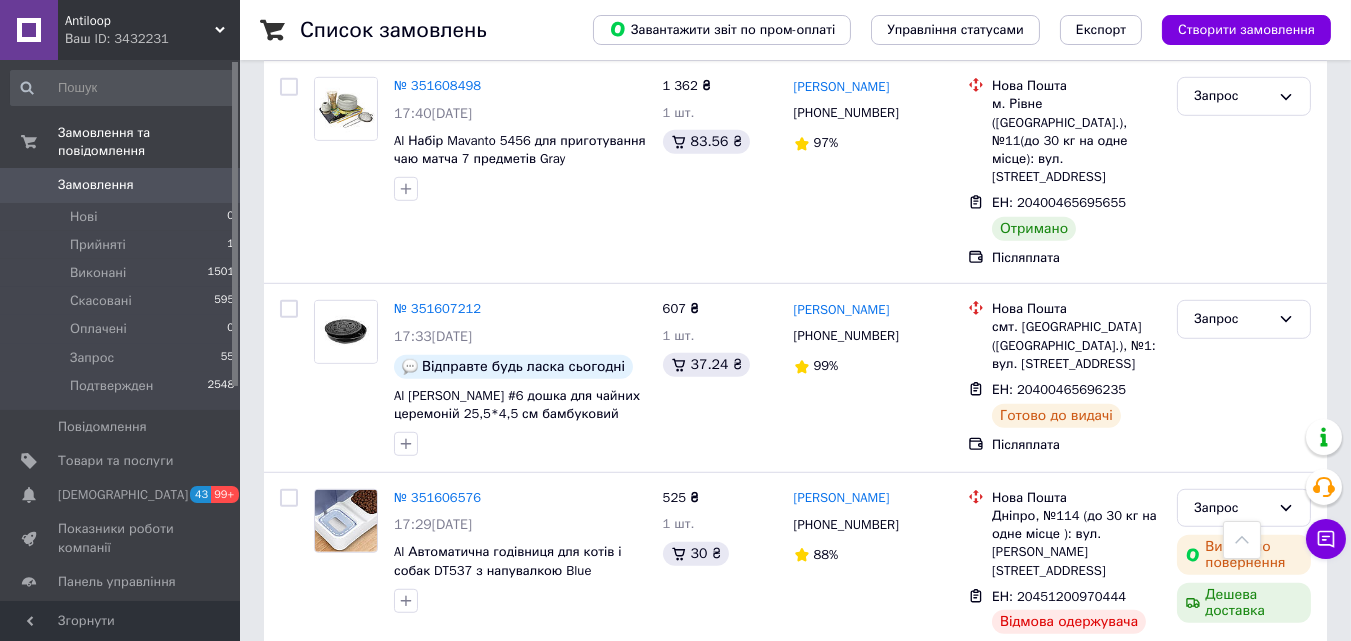 scroll, scrollTop: 2158, scrollLeft: 0, axis: vertical 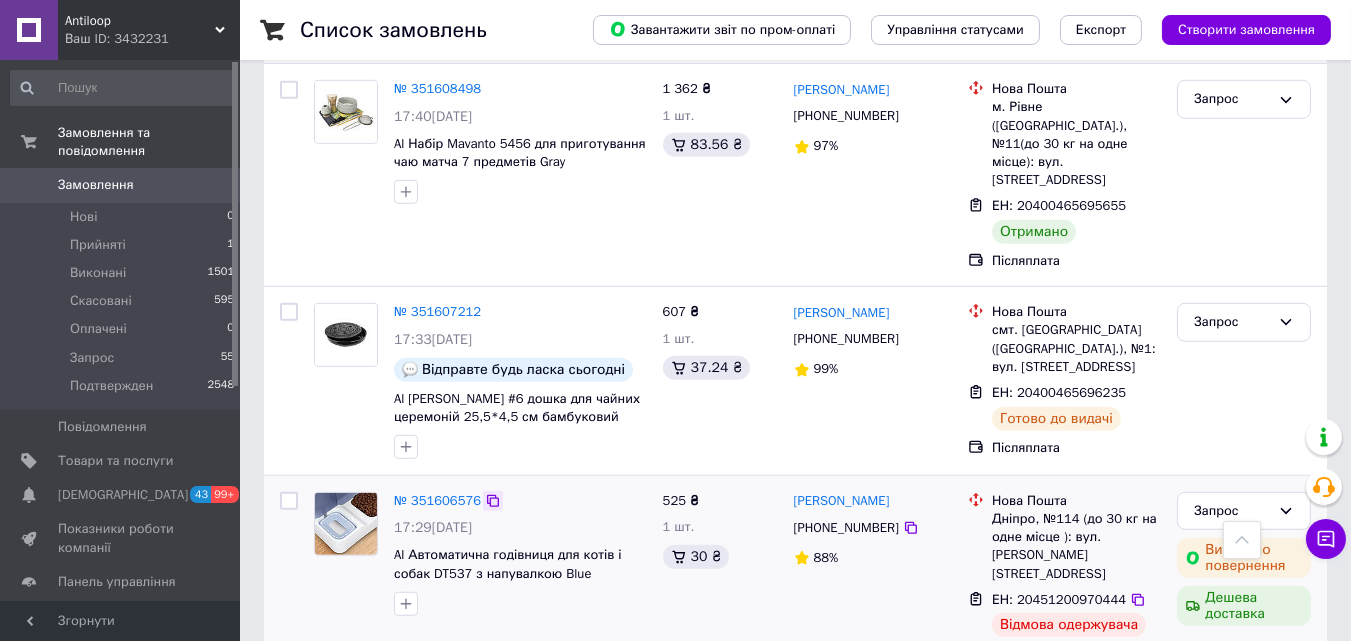 click 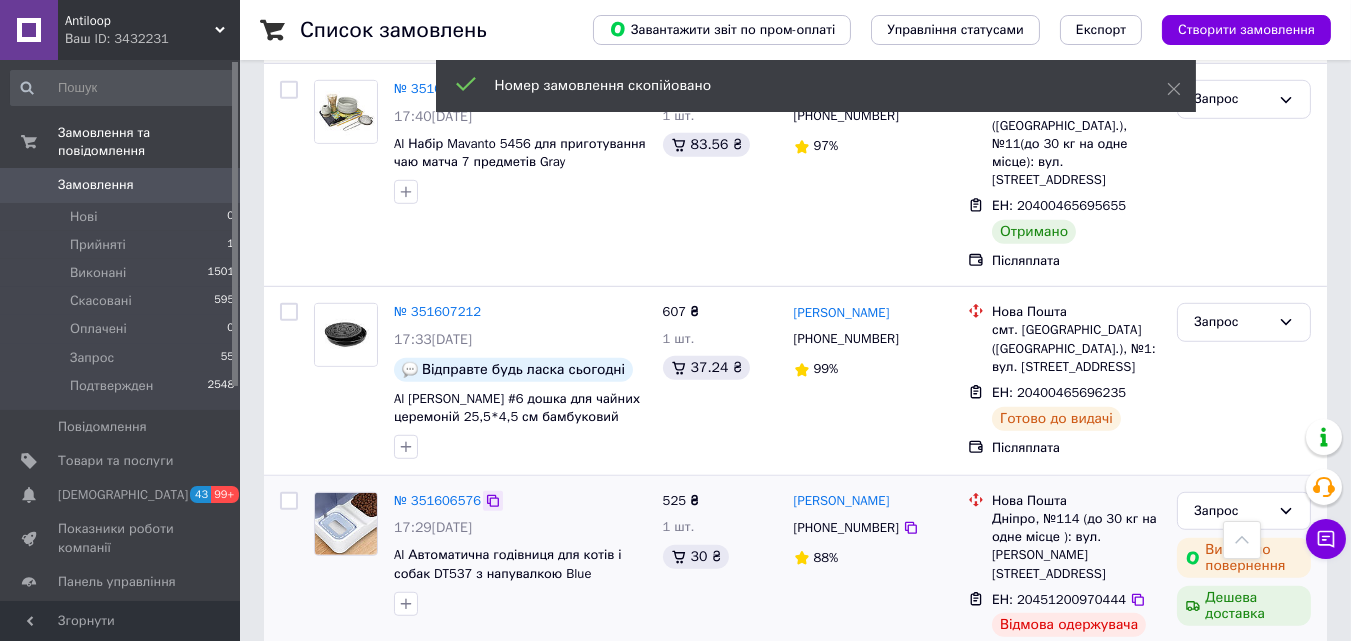 click 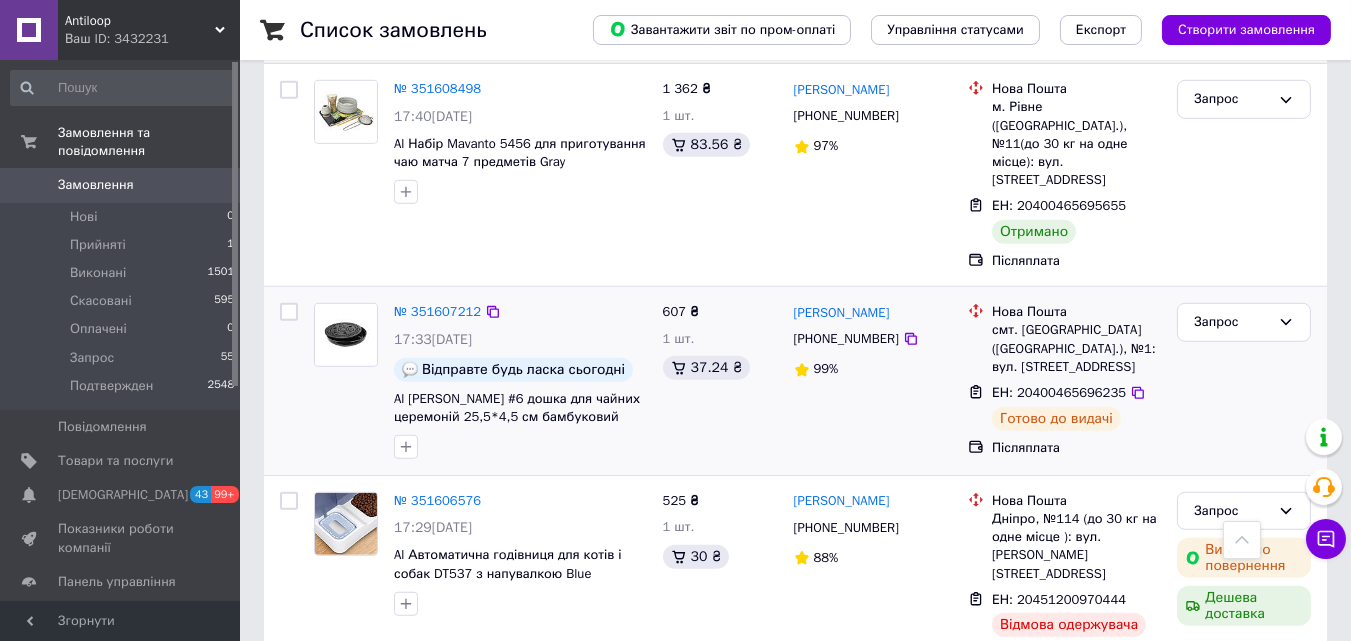 click on "№ 351607212 17:33, 07.07.2025 Відправте будь ласка сьогодні  Al Чабань #6 дошка для чайних церемоній 25,5*4,5 см бамбуковий круглий Black 607 ₴ 1 шт. 37.24 ₴ Богдан Коваленко +380639991715 99% Нова Пошта смт. Царичанка (Дніпропетровська обл.), №1: вул. Соборна, 8-2/а ЕН: 20400465696235 Готово до видачі Післяплата Запрос" at bounding box center (795, 381) 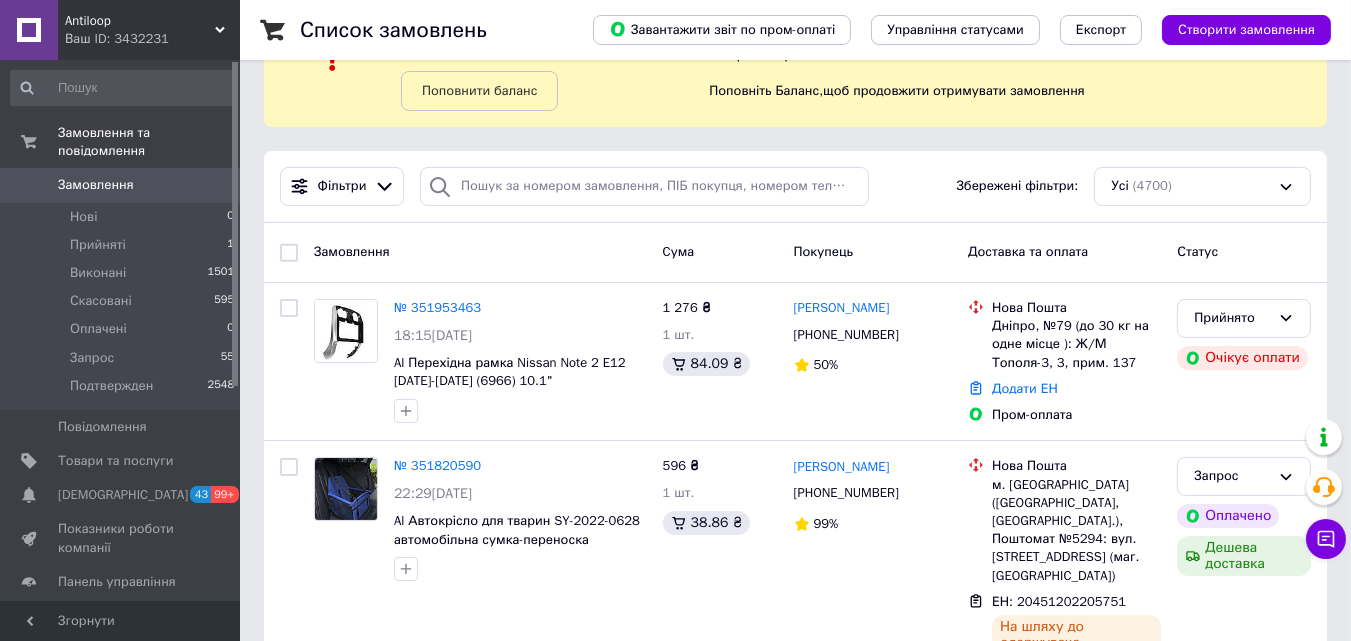 scroll, scrollTop: 137, scrollLeft: 0, axis: vertical 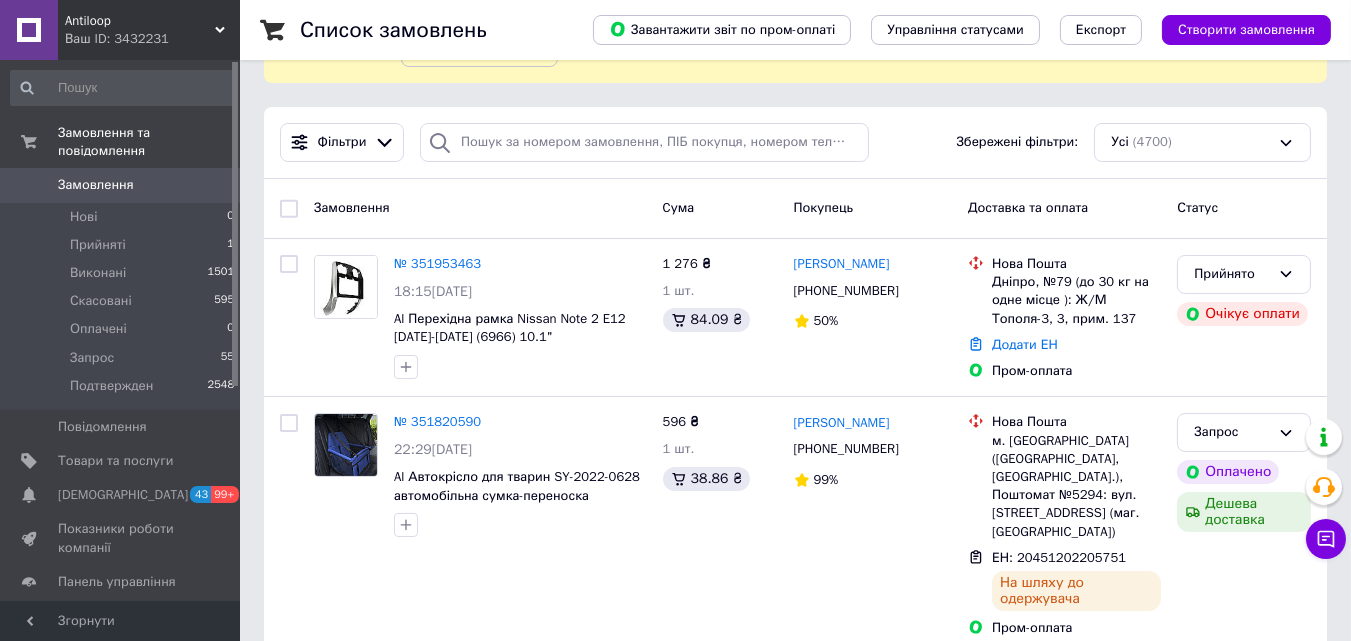 click on "Antiloop Ваш ID: 3432231" at bounding box center (149, 30) 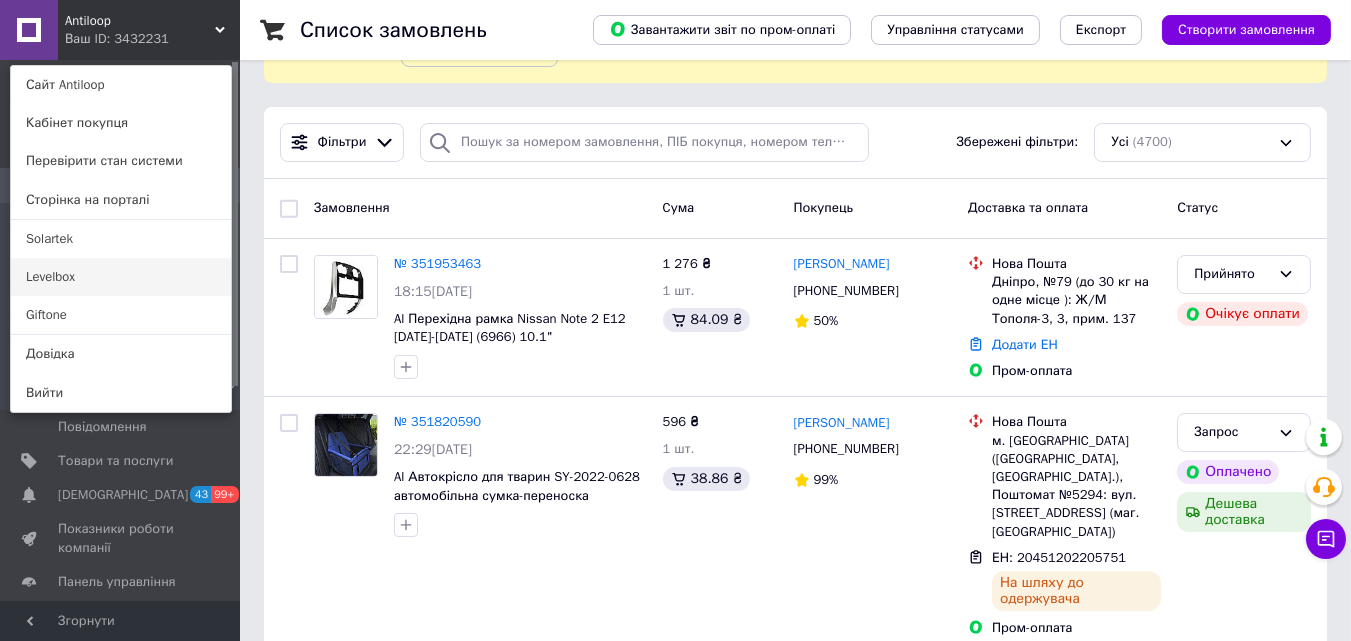 click on "Levelbox" at bounding box center (121, 277) 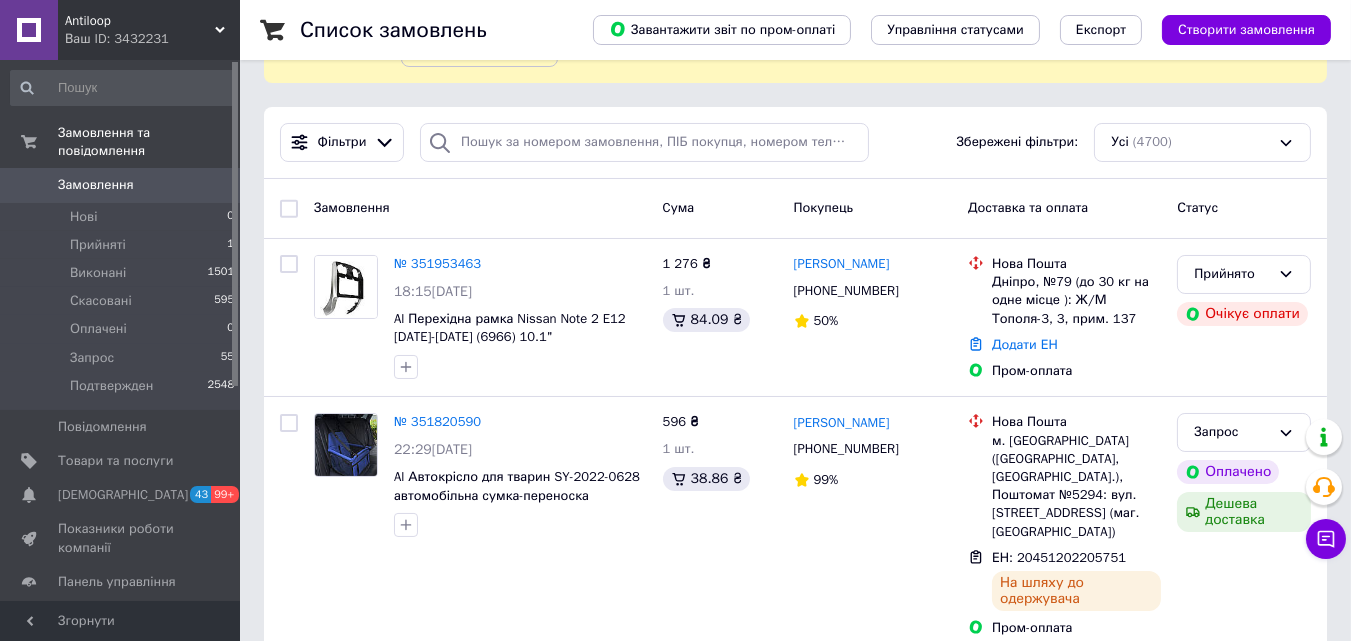 click on "Список замовлень   Завантажити звіт по пром-оплаті Управління статусами Експорт Створити замовлення -103.36 ₴ реальних коштів на балансі Поповнити баланс Через 4 дні товари стануть неактивні Поповніть Баланс ,  щоб продовжити отримувати замовлення Фільтри Збережені фільтри: Усі (4700) Замовлення Cума Покупець Доставка та оплата Статус № 351953463 18:15, 09.07.2025 Al Перехідна рамка Nissan Note 2 E12 2012-2021 (6966) 10.1" 1 276 ₴ 1 шт. 84.09 ₴ юрий смирнов +380688748222 50% Нова Пошта Дніпро, №79 (до 30 кг на одне місце ): Ж/М Тополя-3, 3, прим. 137 Додати ЕН Пром-оплата Прийнято Очікує оплати № 351820590 596 ₴ 1 шт." at bounding box center (795, 2148) 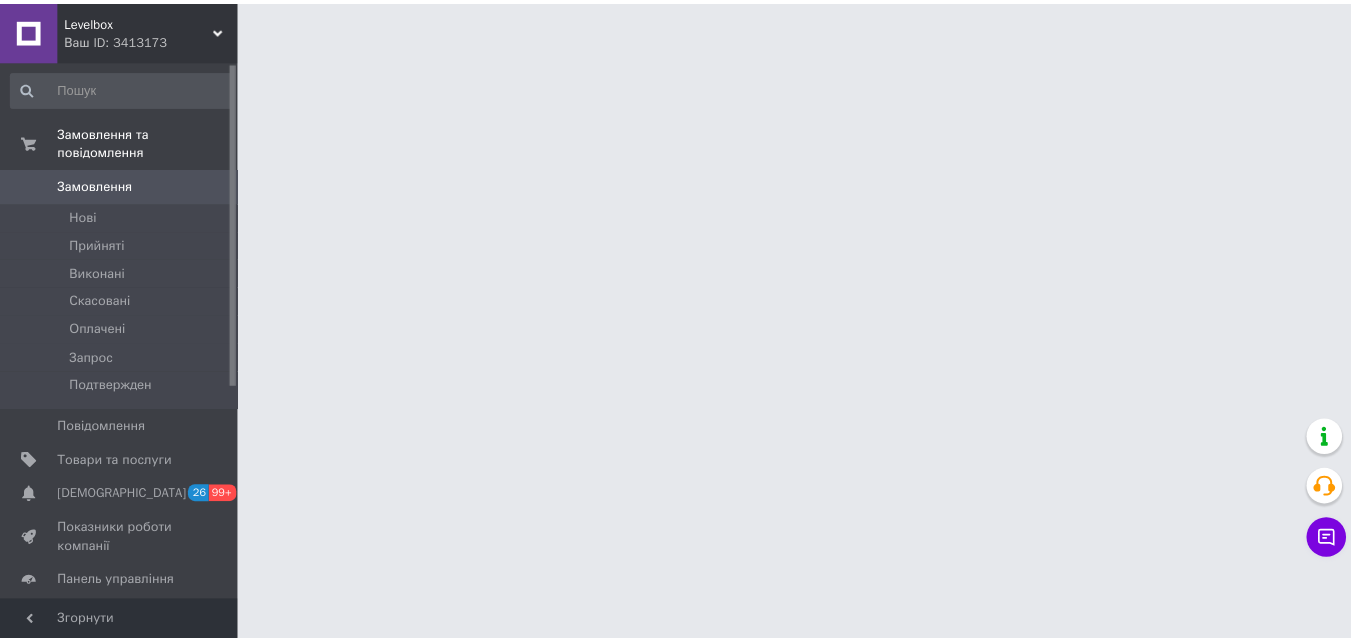 scroll, scrollTop: 0, scrollLeft: 0, axis: both 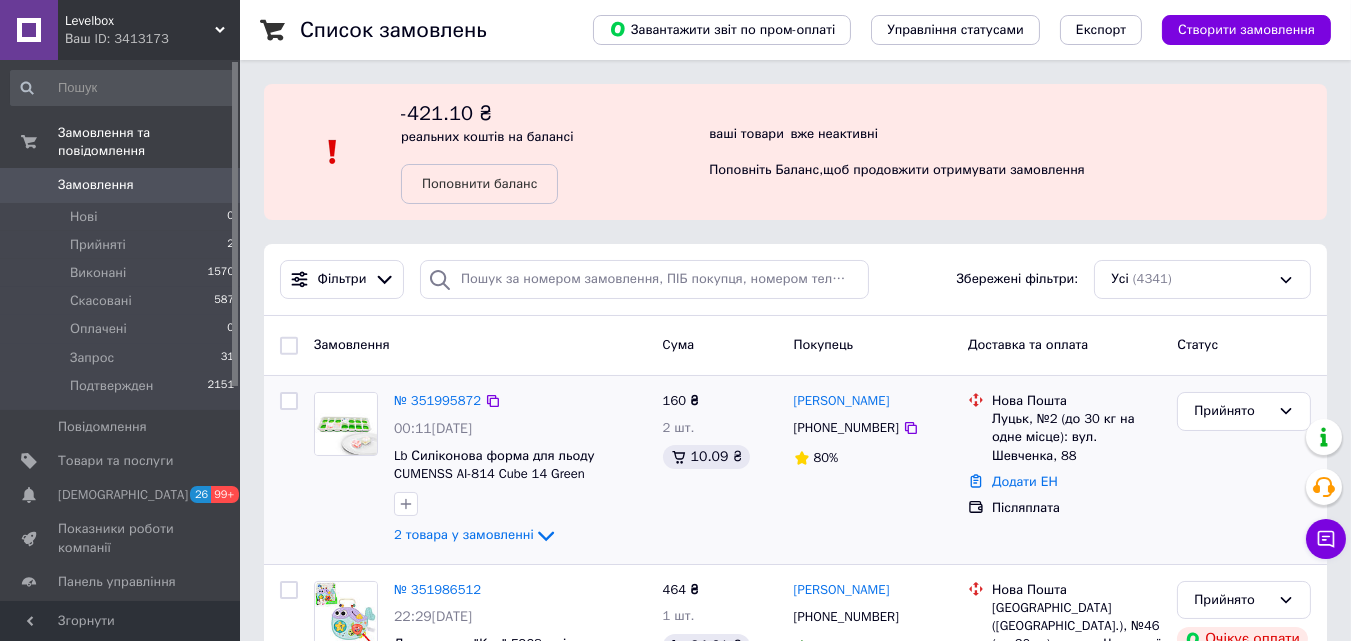 click on "№ 351995872 00:11[DATE] Lb Силіконова форма для льоду CUMENSS AI-814 Cube 14 Green 2 товара у замовленні 160 ₴ 2 шт. 10.09 ₴ [PERSON_NAME] [PHONE_NUMBER] 80% [GEOGRAPHIC_DATA], №2 (до 30 кг на одне місце): вул. Шевченка, 88 Додати ЕН Післяплата Прийнято" at bounding box center [795, 470] 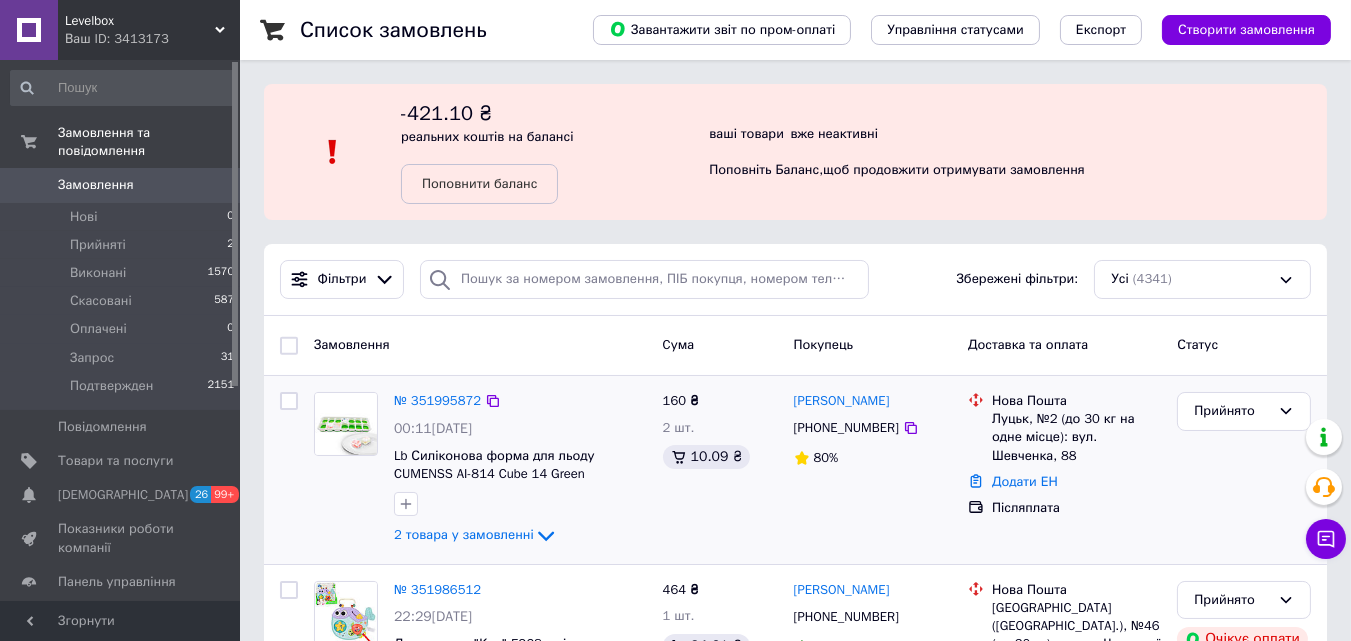 click on "Lb Силіконова форма для льоду CUMENSS AI-814 Cube 14 Green" at bounding box center (520, 465) 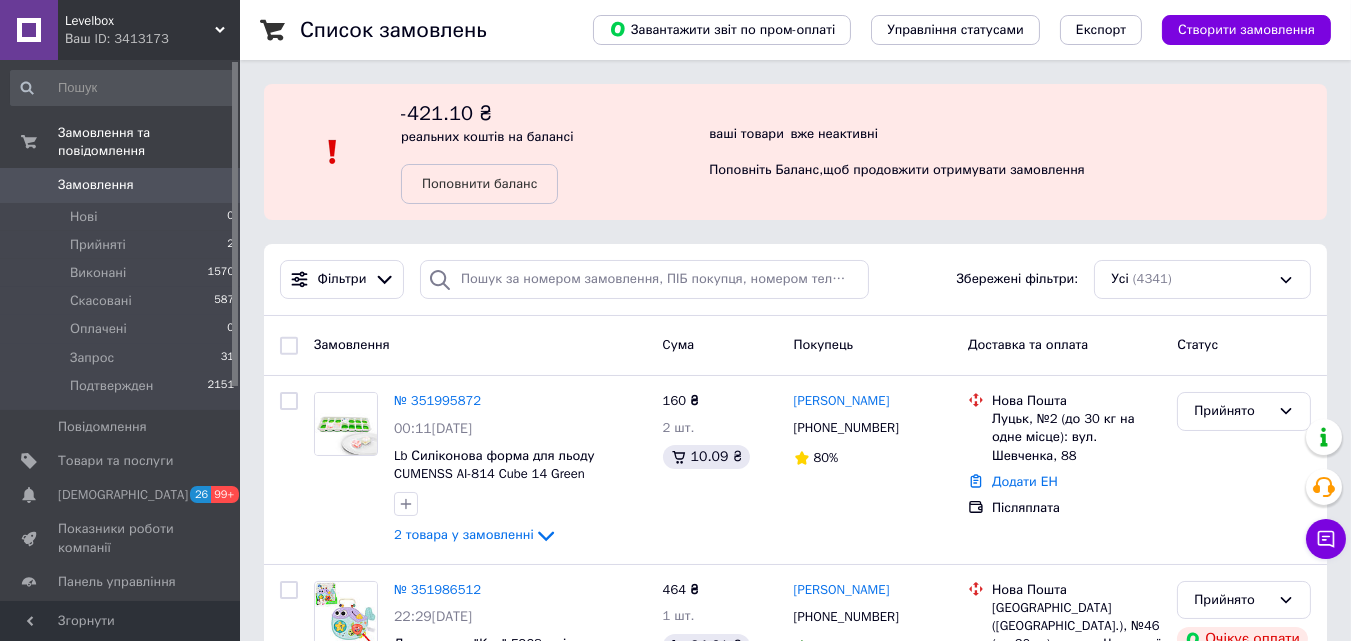 click on "Список замовлень   Завантажити звіт по пром-оплаті Управління статусами Експорт Створити замовлення -421.10 ₴ реальних коштів на балансі Поповнити баланс ваші товари   вже неактивні Поповніть Баланс ,  щоб продовжити отримувати замовлення Фільтри Збережені фільтри: Усі (4341) Замовлення Cума Покупець Доставка та оплата Статус № 351995872 00:11[DATE] Lb Силіконова форма для льоду CUMENSS AI-814 Cube 14 Green 2 товара у замовленні 160 ₴ 2 шт. 10.09 ₴ [PERSON_NAME] [PHONE_NUMBER] 80% [GEOGRAPHIC_DATA], №2 (до 30 кг на одне місце): вул. Шевченка, 88 Додати ЕН Післяплата Прийнято № 351986512 22:29[DATE] 100%" at bounding box center [795, 2250] 